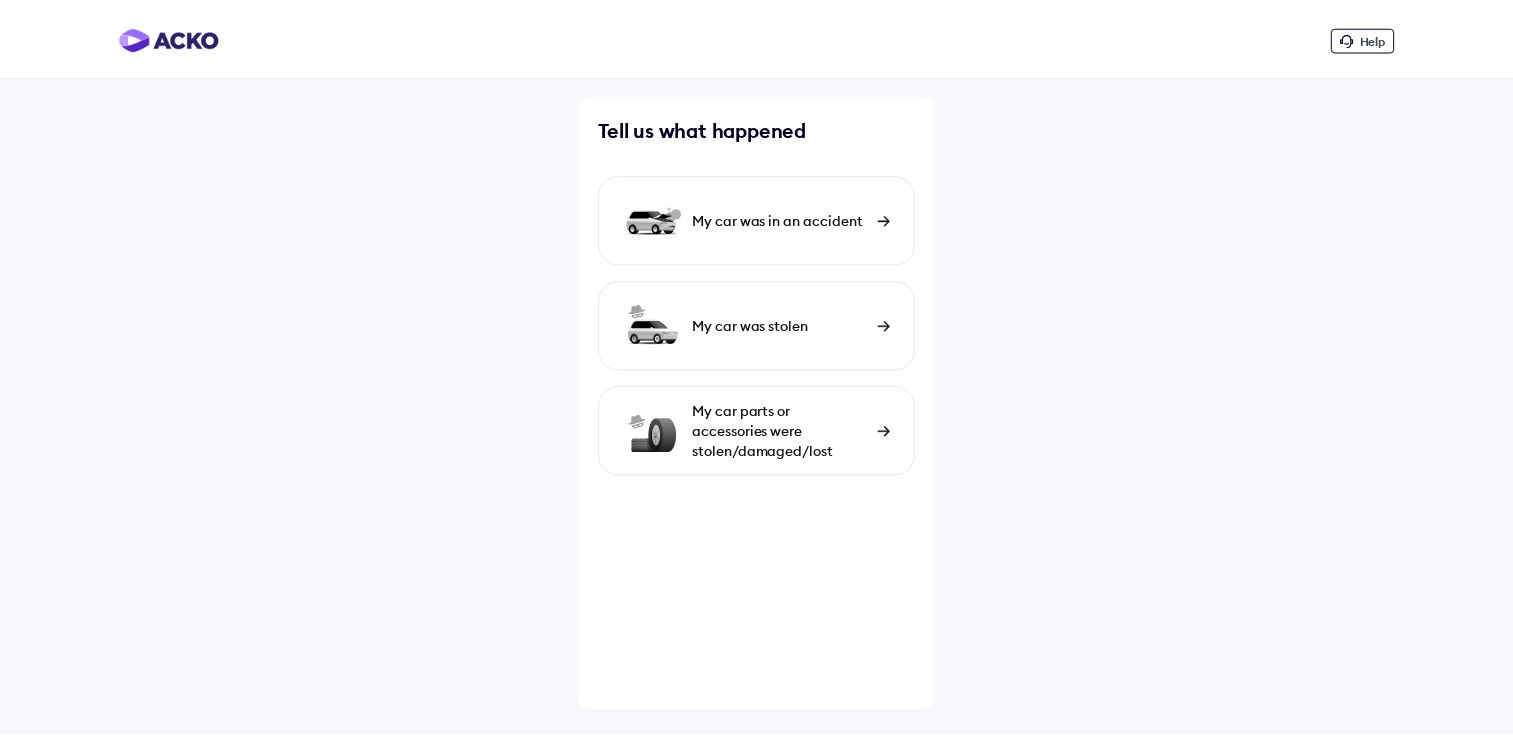 scroll, scrollTop: 0, scrollLeft: 0, axis: both 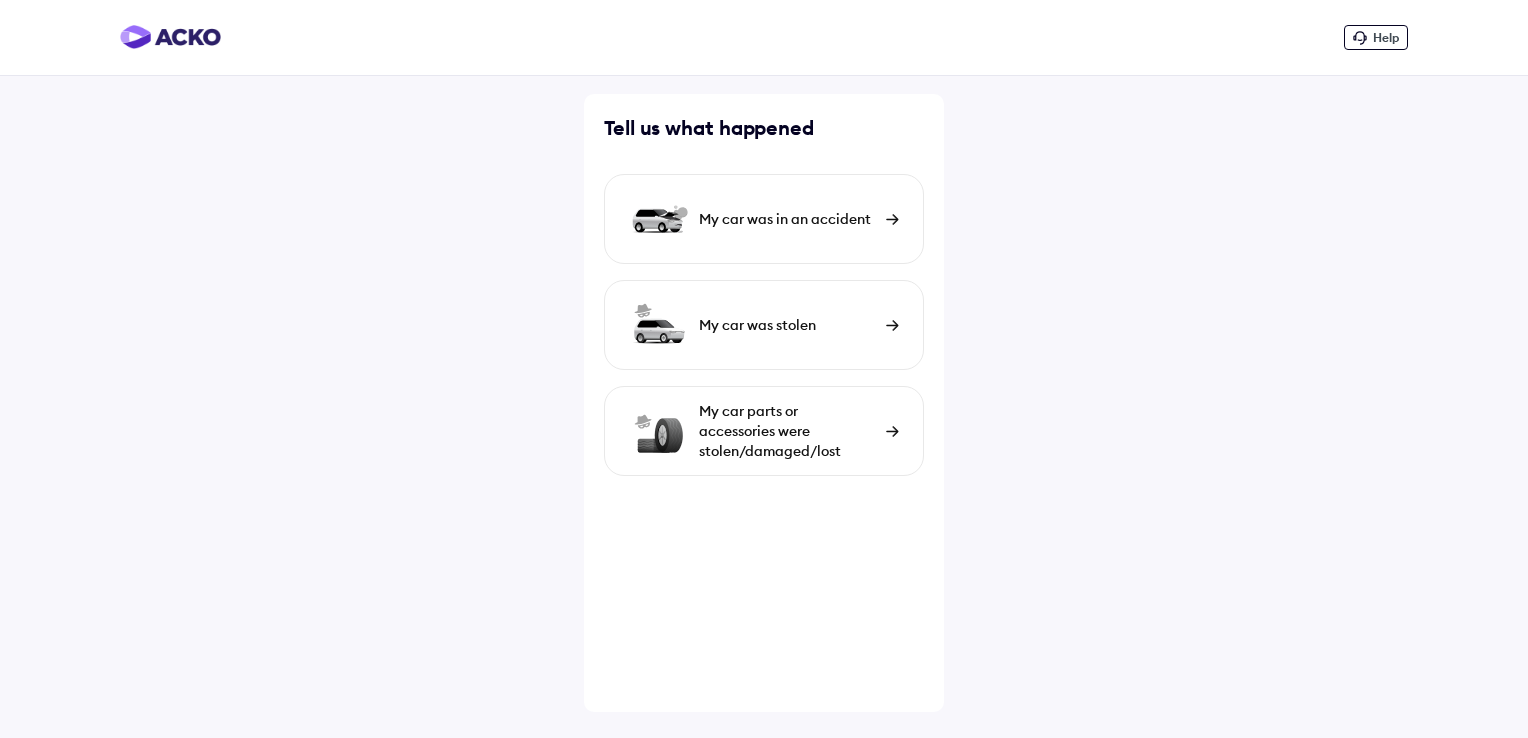 click on "My car was in an accident" at bounding box center [764, 219] 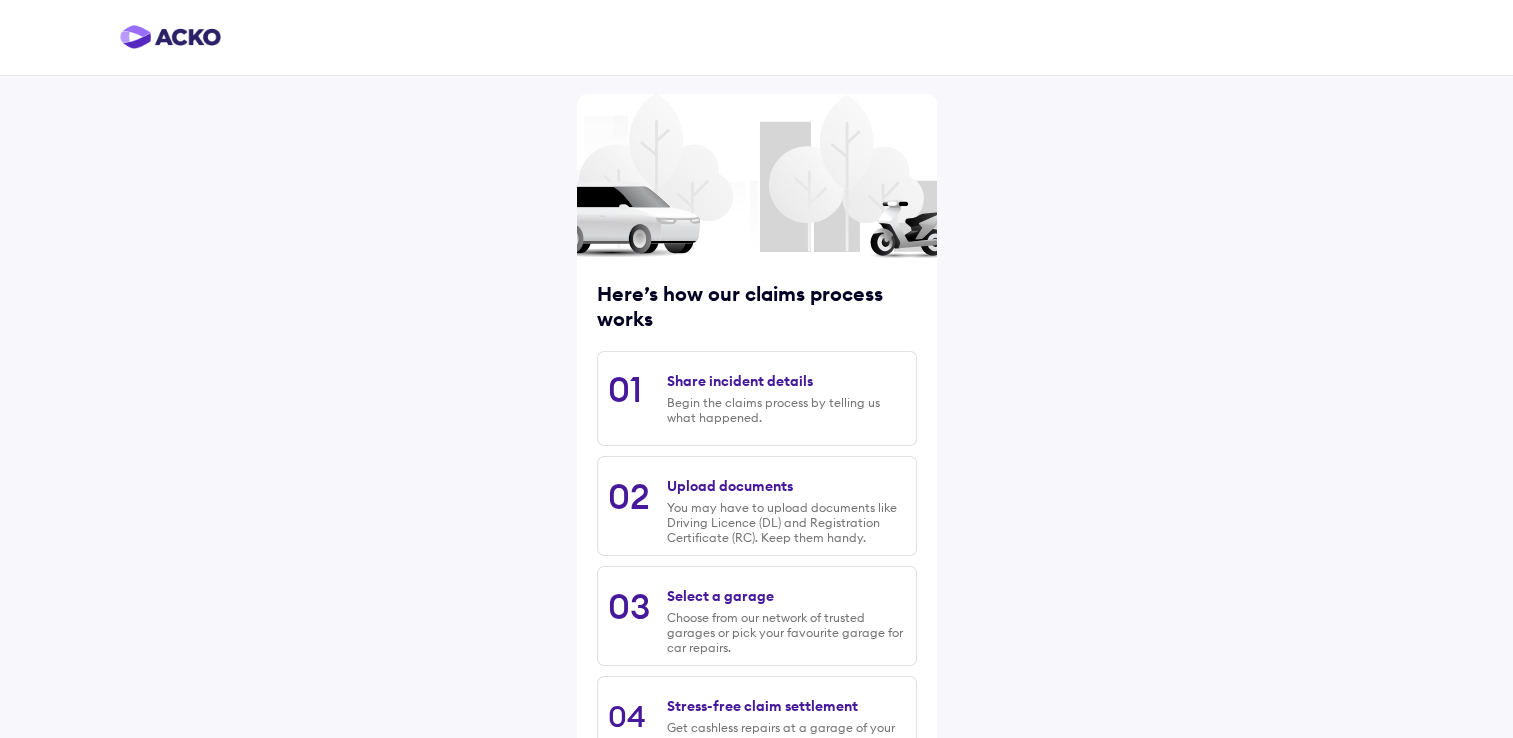 scroll, scrollTop: 160, scrollLeft: 0, axis: vertical 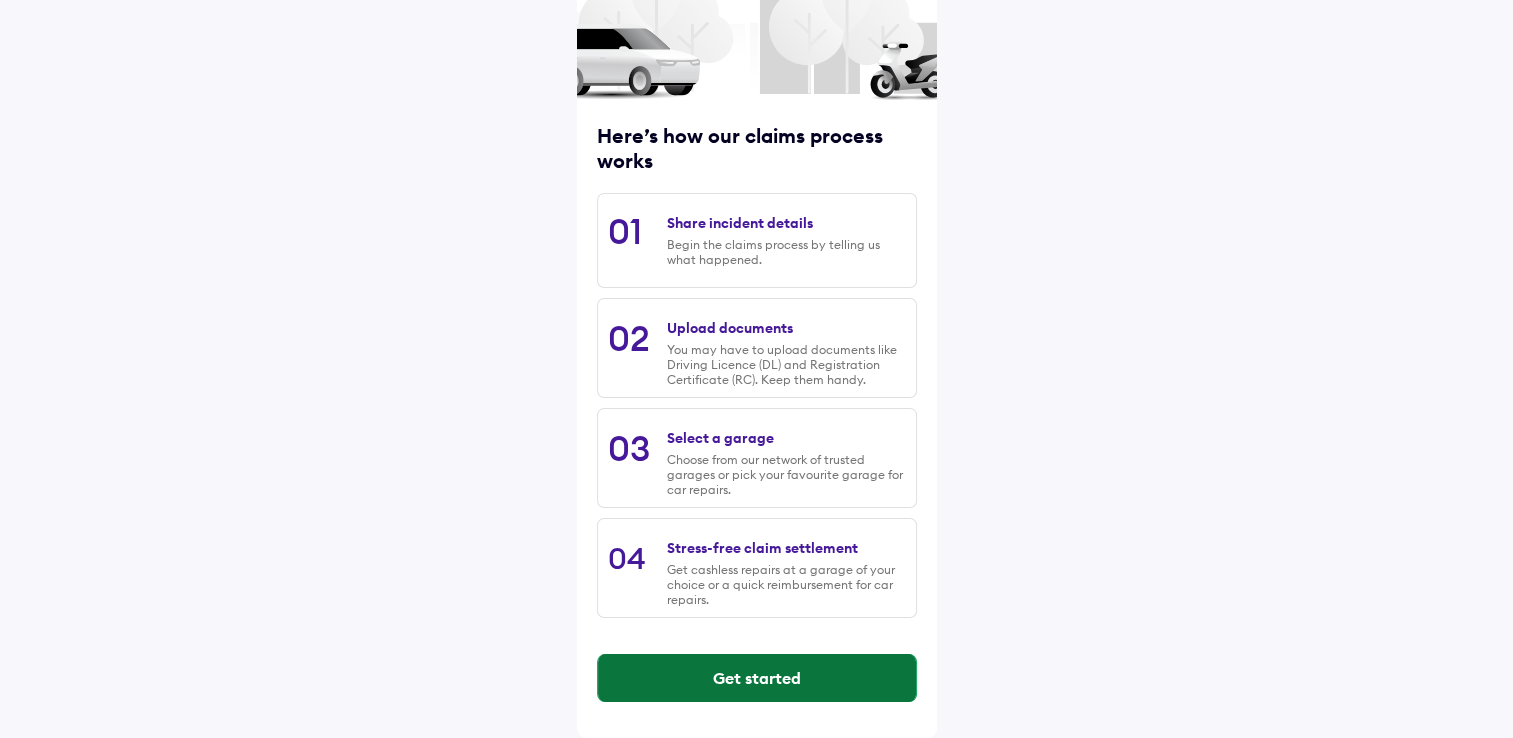 click on "Get started" at bounding box center [757, 678] 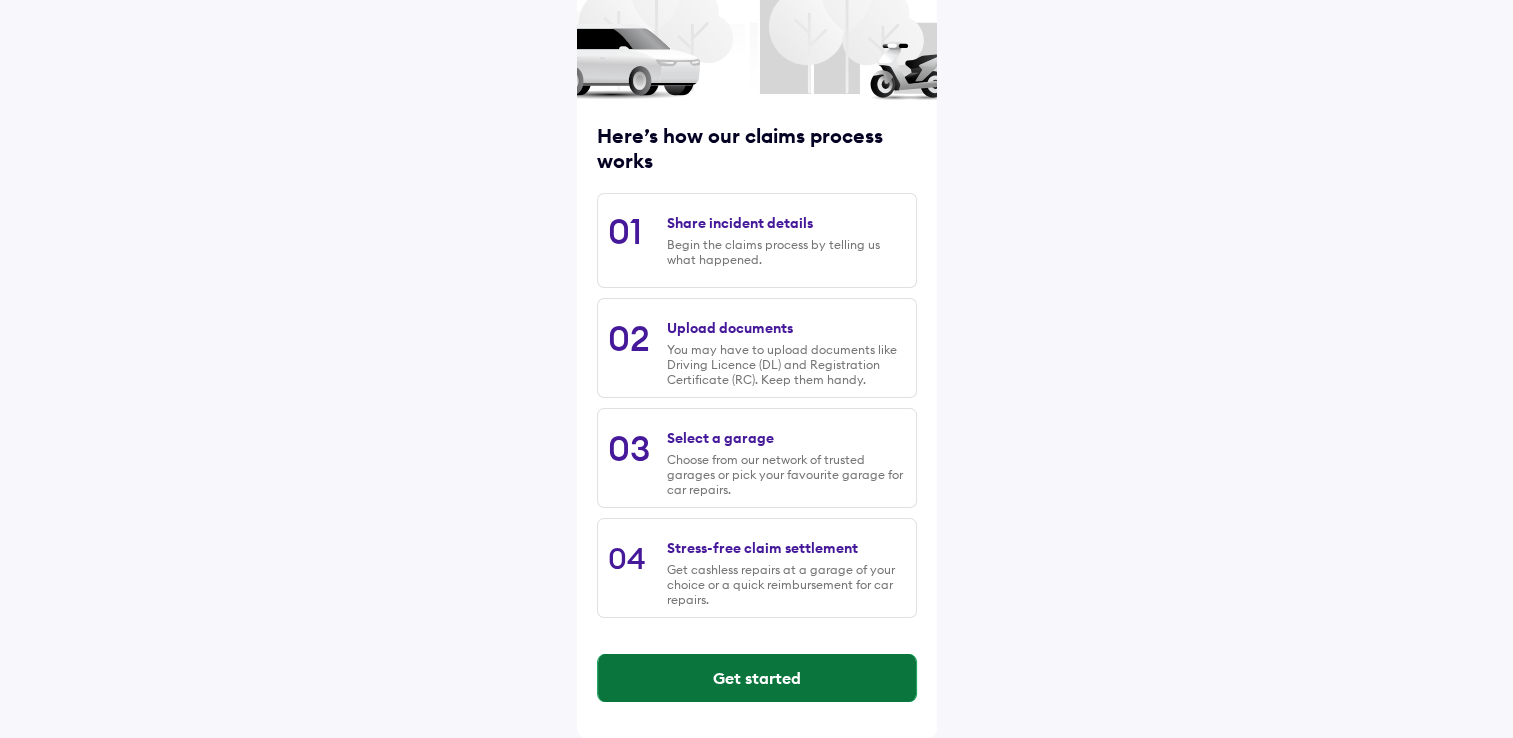 scroll, scrollTop: 0, scrollLeft: 0, axis: both 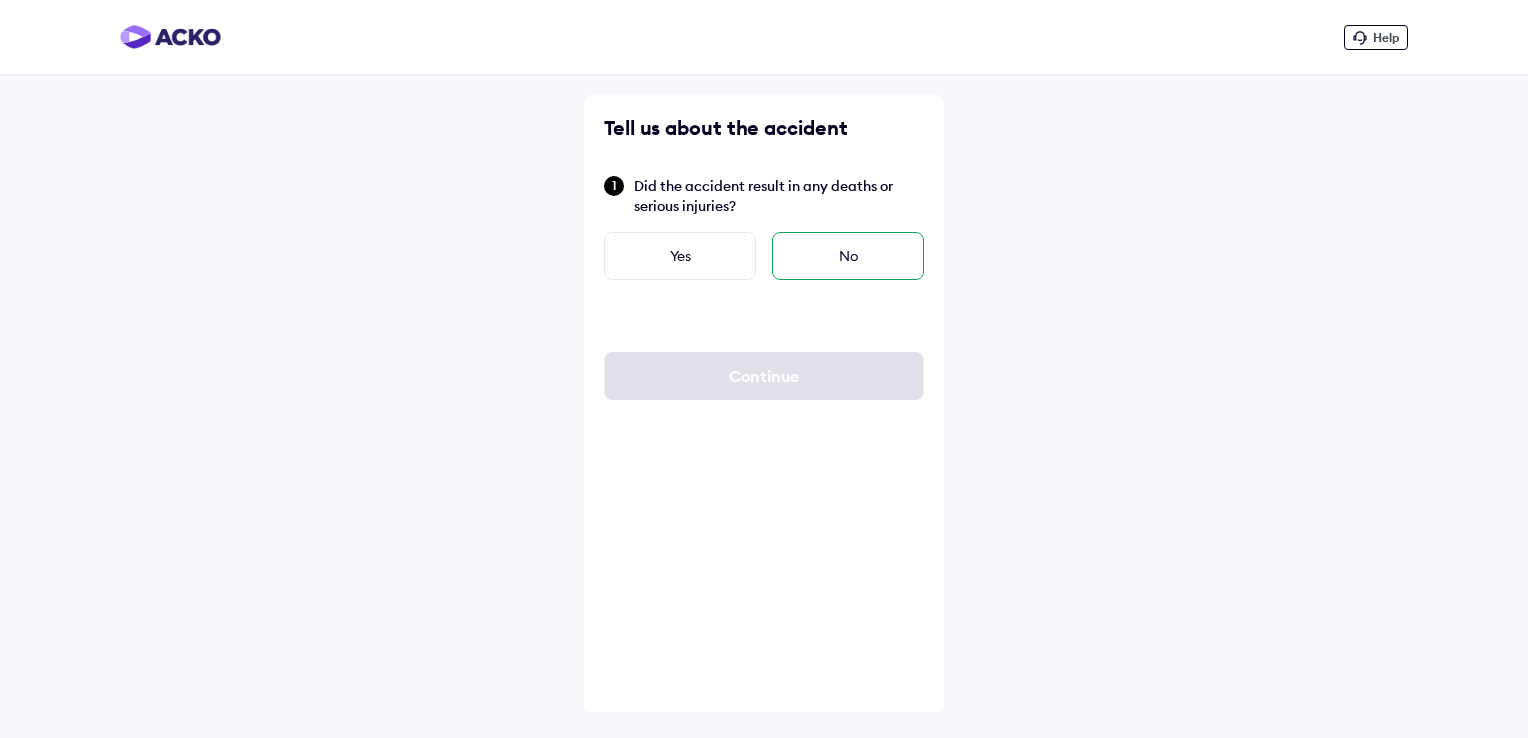 click on "No" at bounding box center (848, 256) 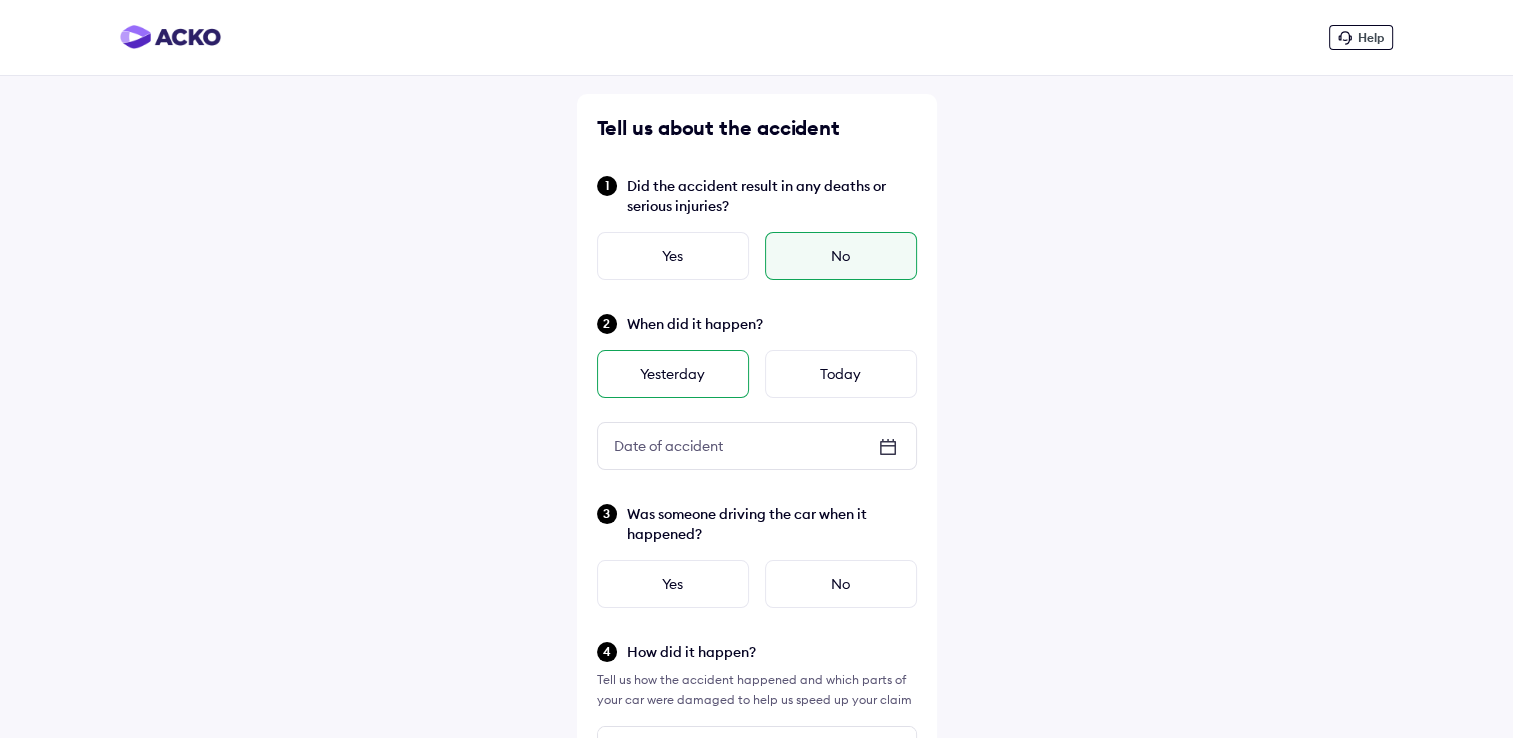 click on "Yesterday" at bounding box center (673, 374) 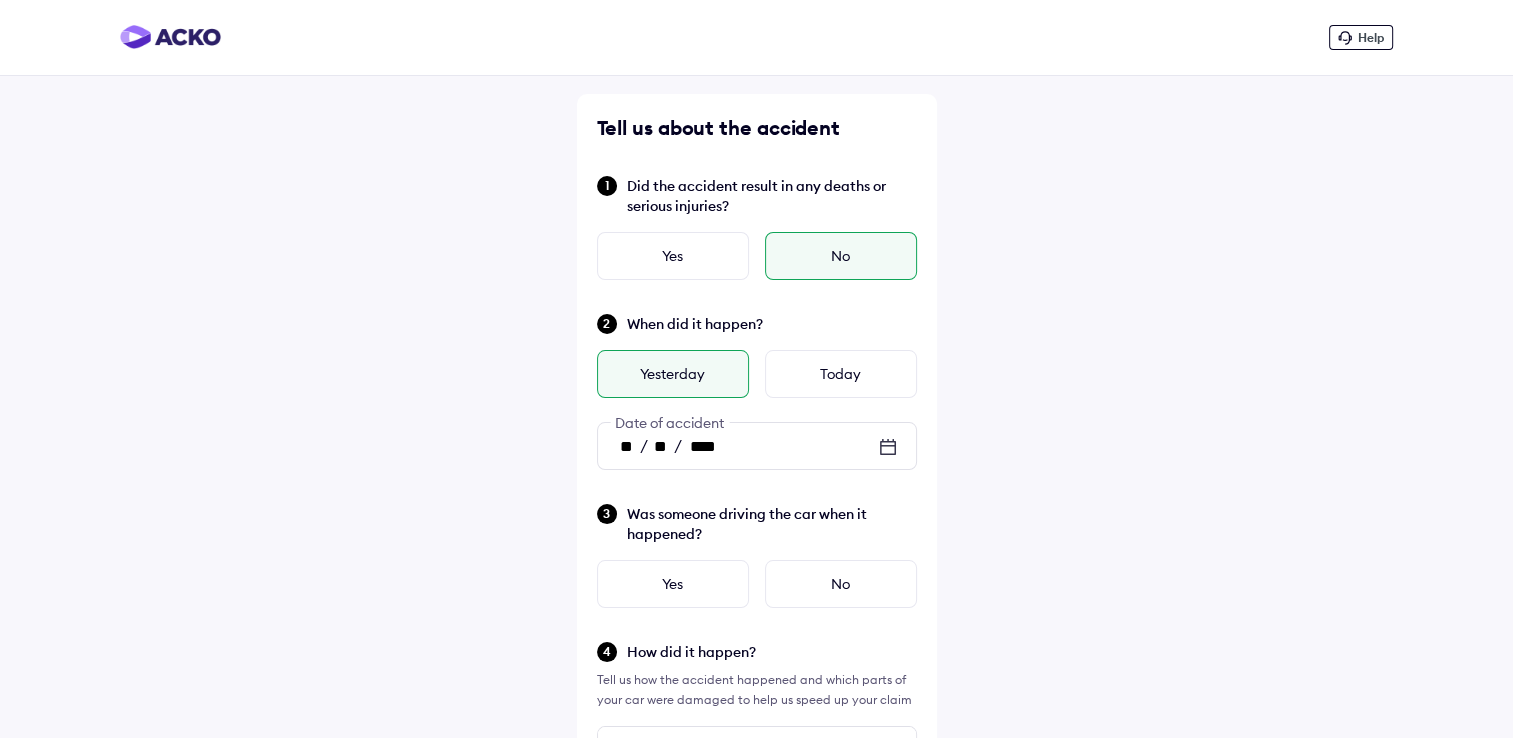 click 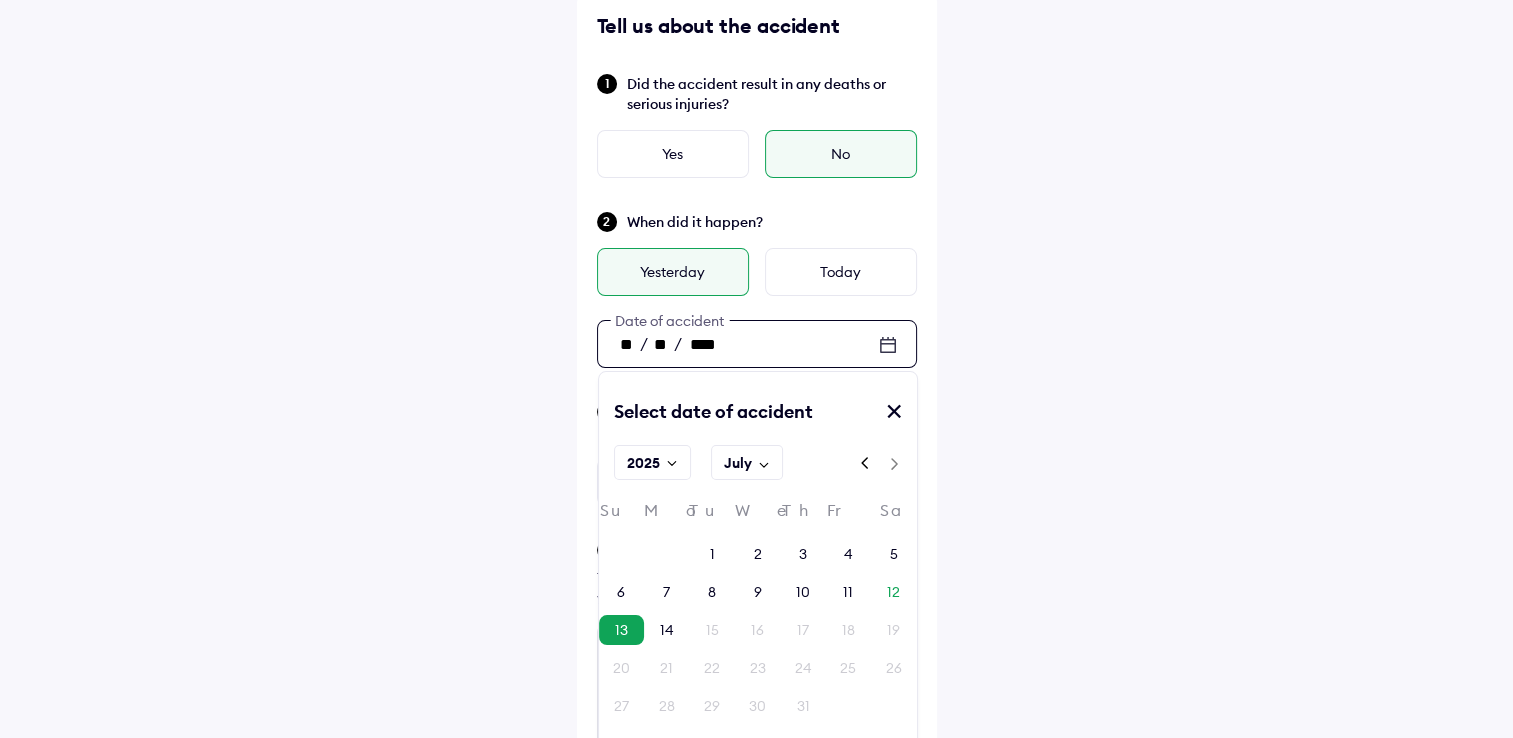 scroll, scrollTop: 103, scrollLeft: 0, axis: vertical 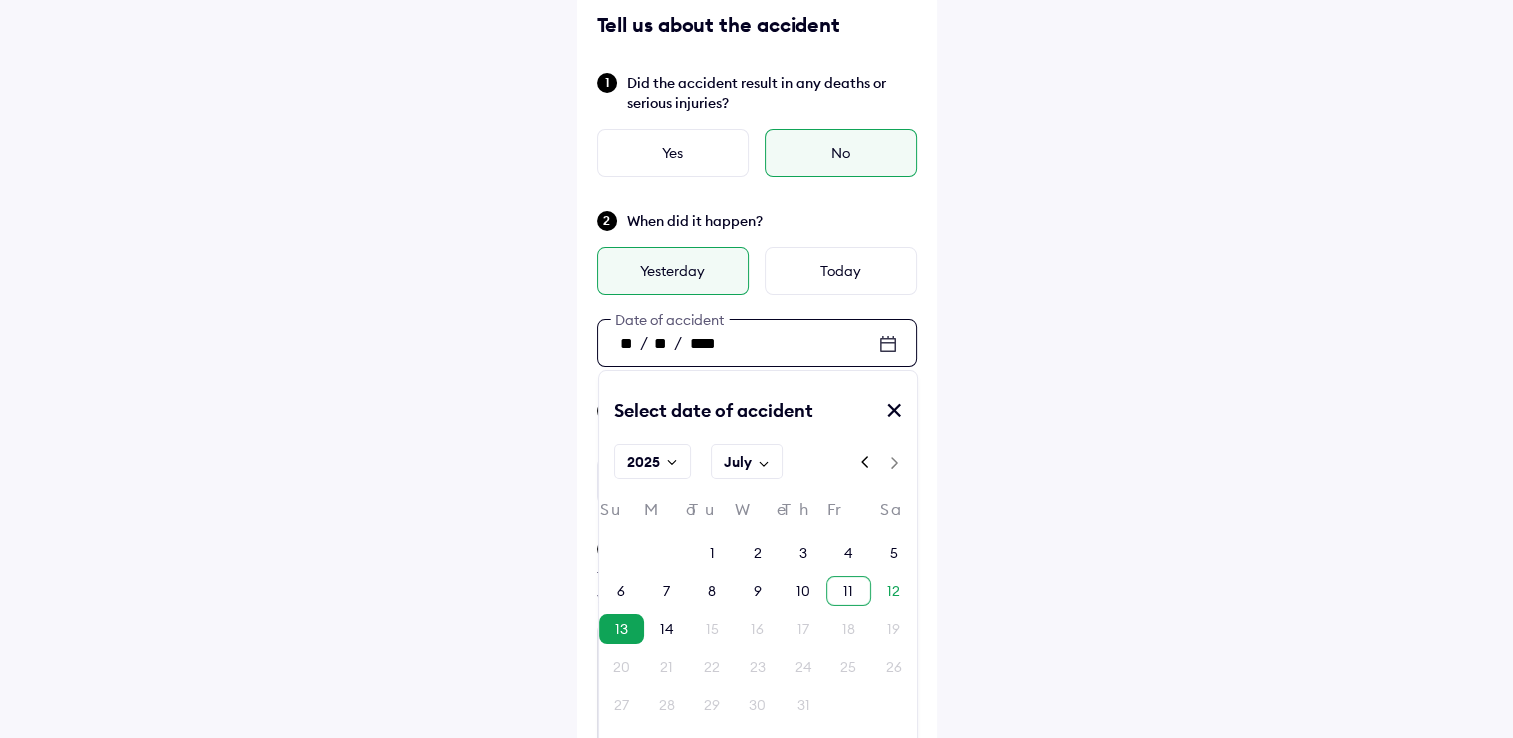 click on "11" at bounding box center [848, 591] 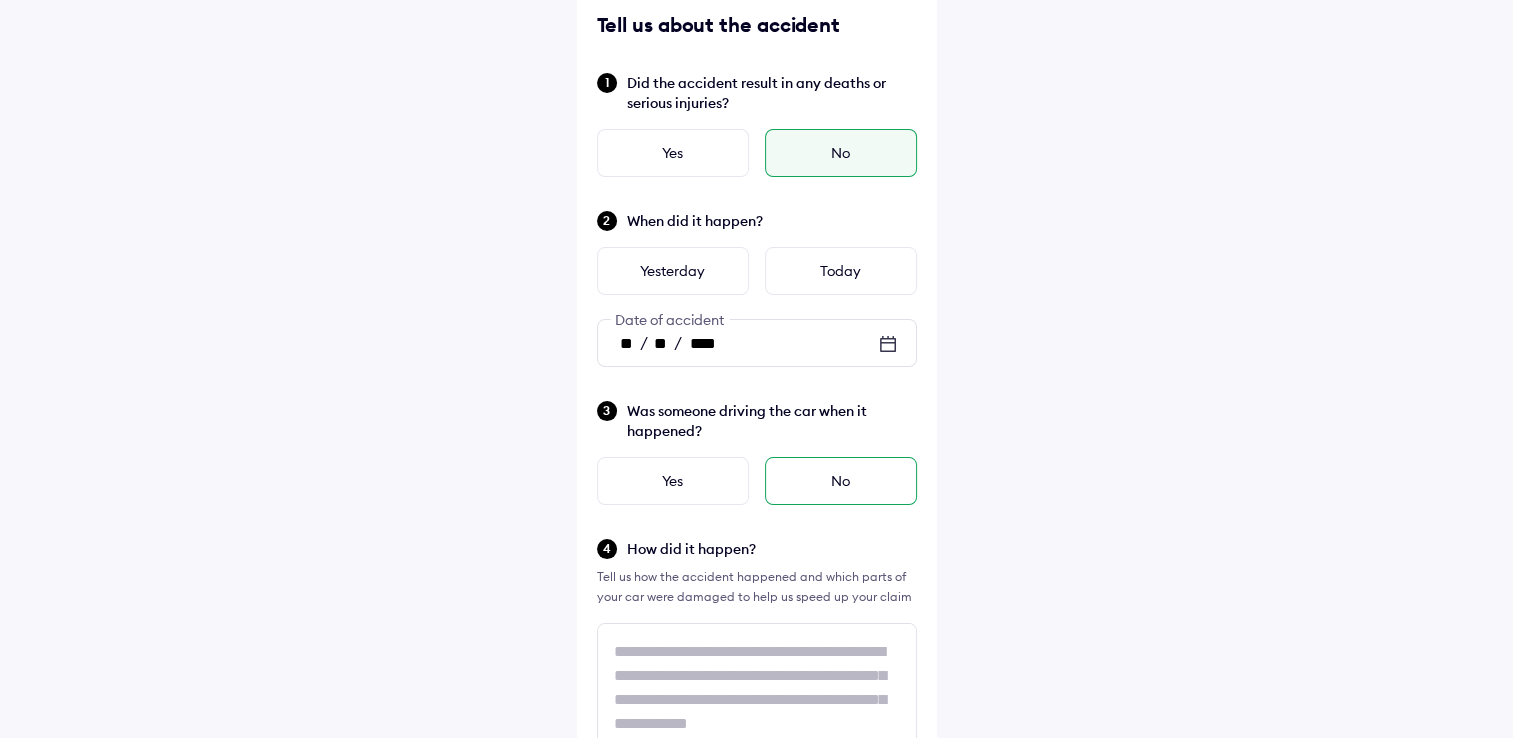 click on "No" at bounding box center (841, 481) 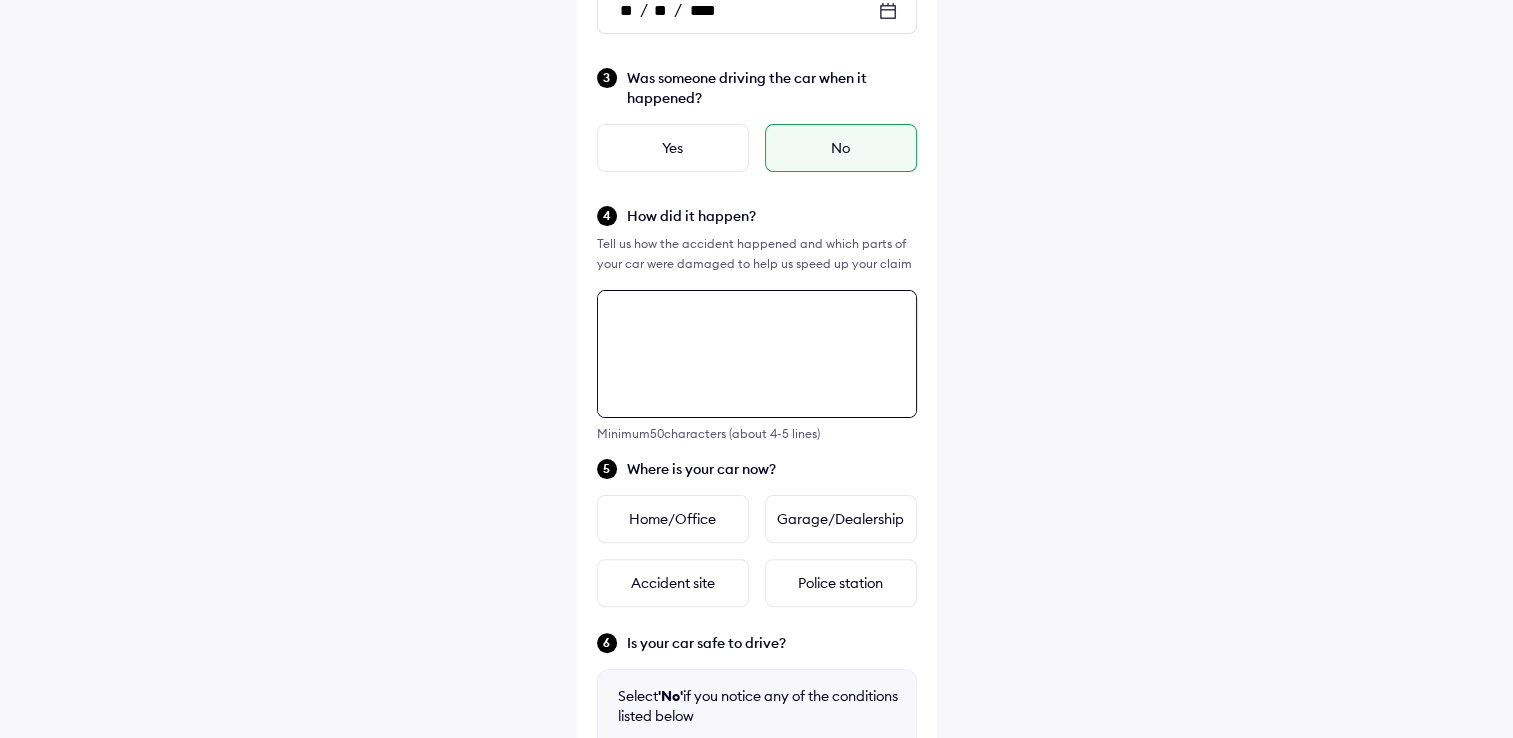 click on "Tell us about the accident Did the accident result in any deaths or serious injuries? Yes No When did it happen? Yesterday Today ** / ** / **** Date of accident Was someone driving the car when it happened? Yes No How did it happen? Tell us how the accident happened and which parts of your car were damaged to help us speed up your claim Minimum  50  characters (about 4-5 lines) Where is your car now? Home/Office Garage/Dealership Accident site Police station Is your car safe to drive? Select  'No'  if you notice any of the conditions  listed below Flat or damaged tyres Deployed airbags Unable to start the engine Fluid leakage under the car Car is affected by floods Other safety concerns Yes No Continue" at bounding box center (757, 418) 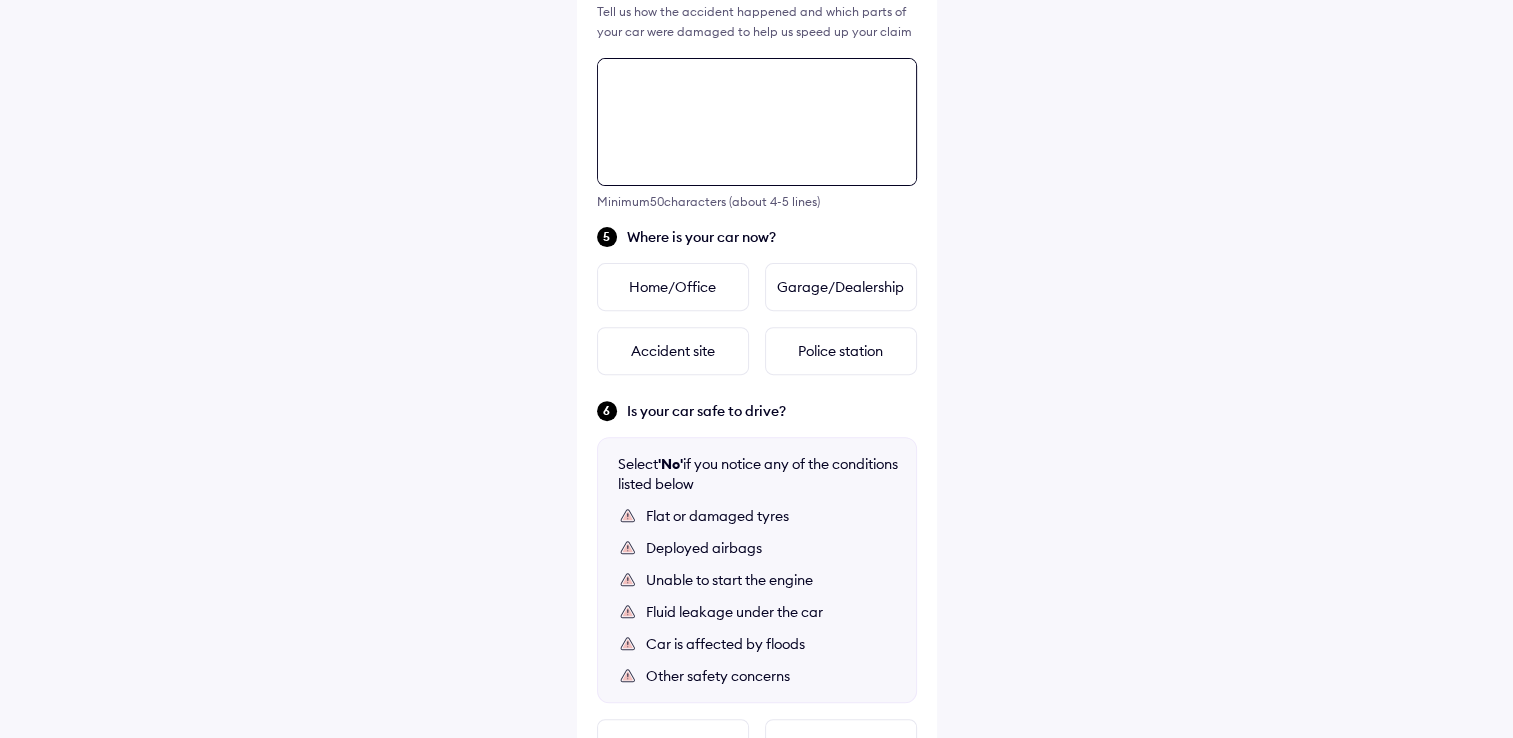 scroll, scrollTop: 667, scrollLeft: 0, axis: vertical 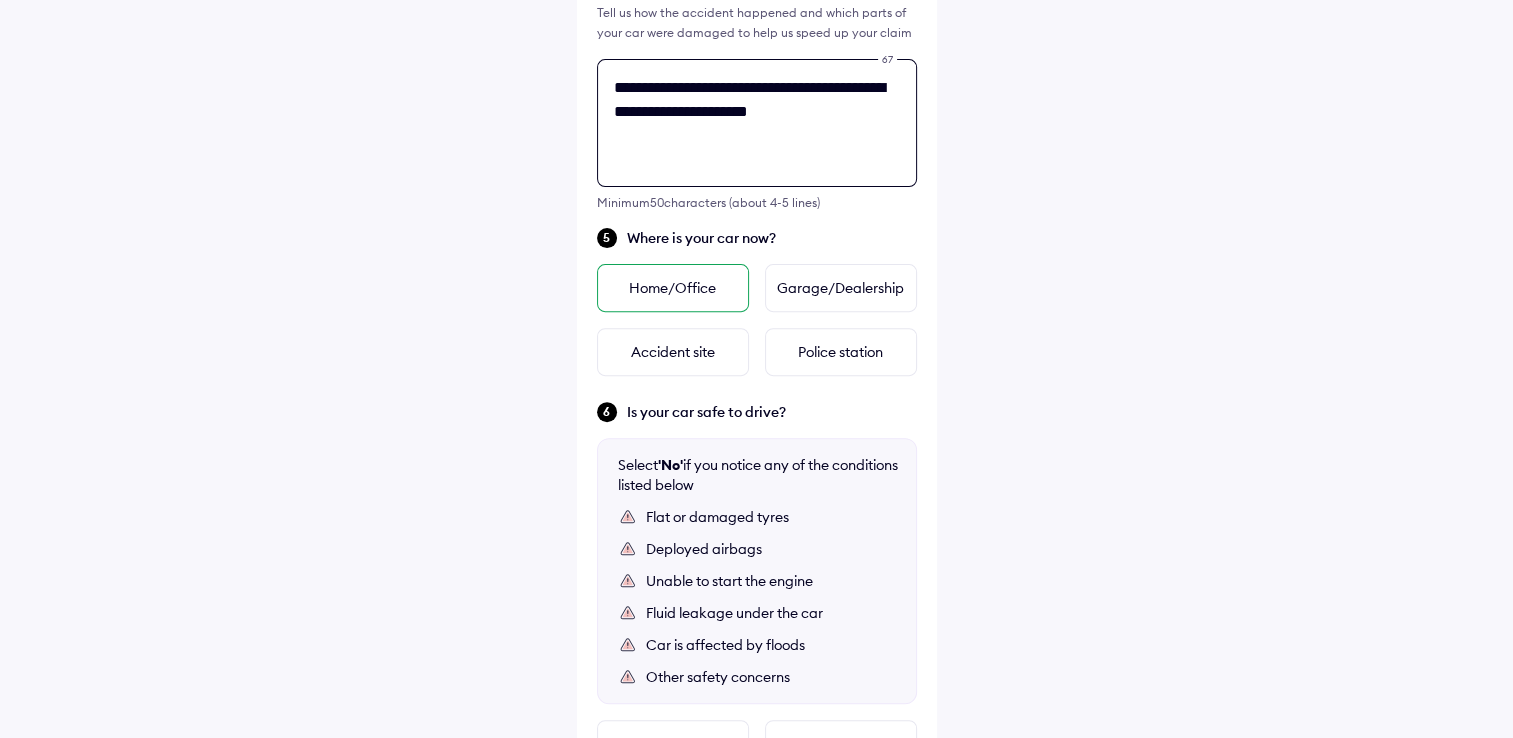 type on "**********" 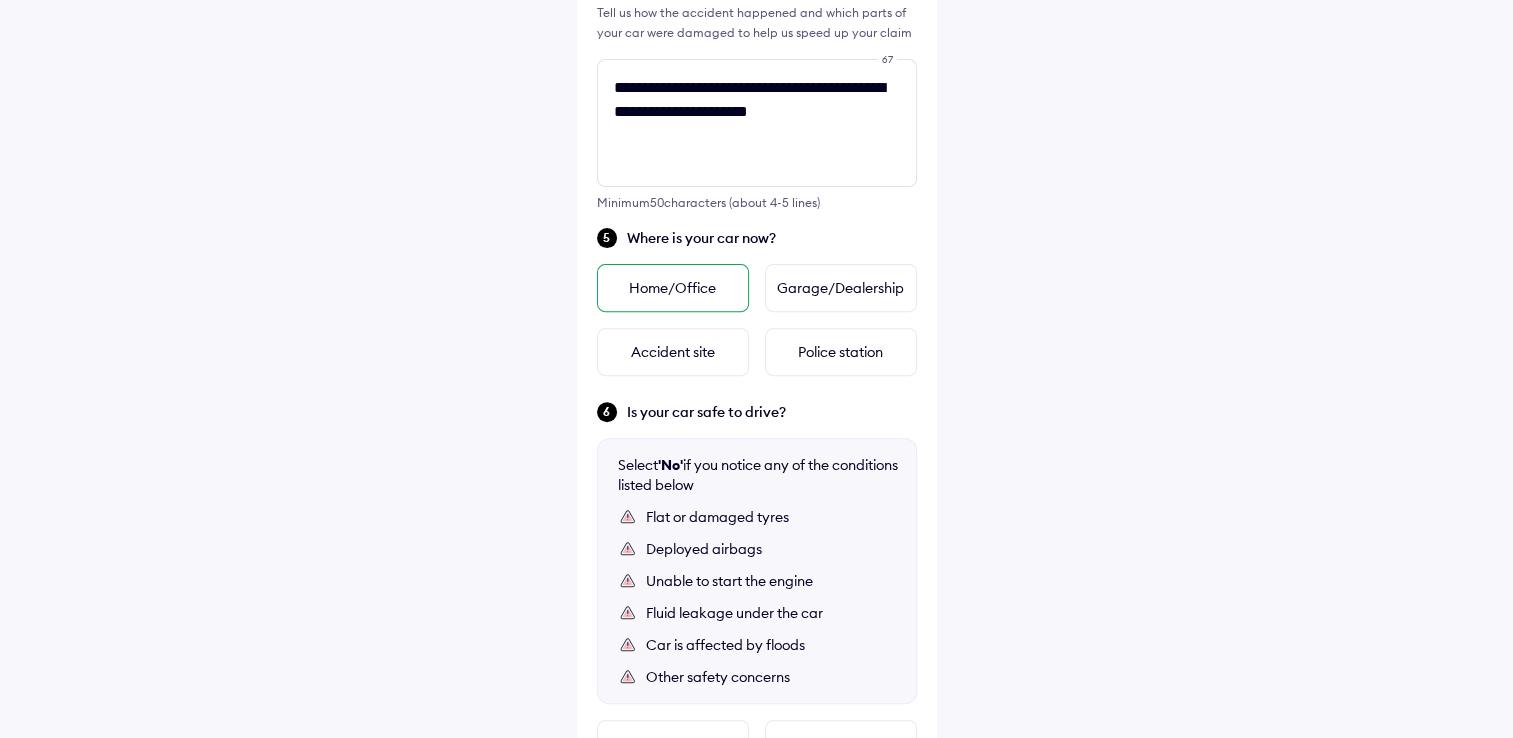 click on "Home/Office" at bounding box center [673, 288] 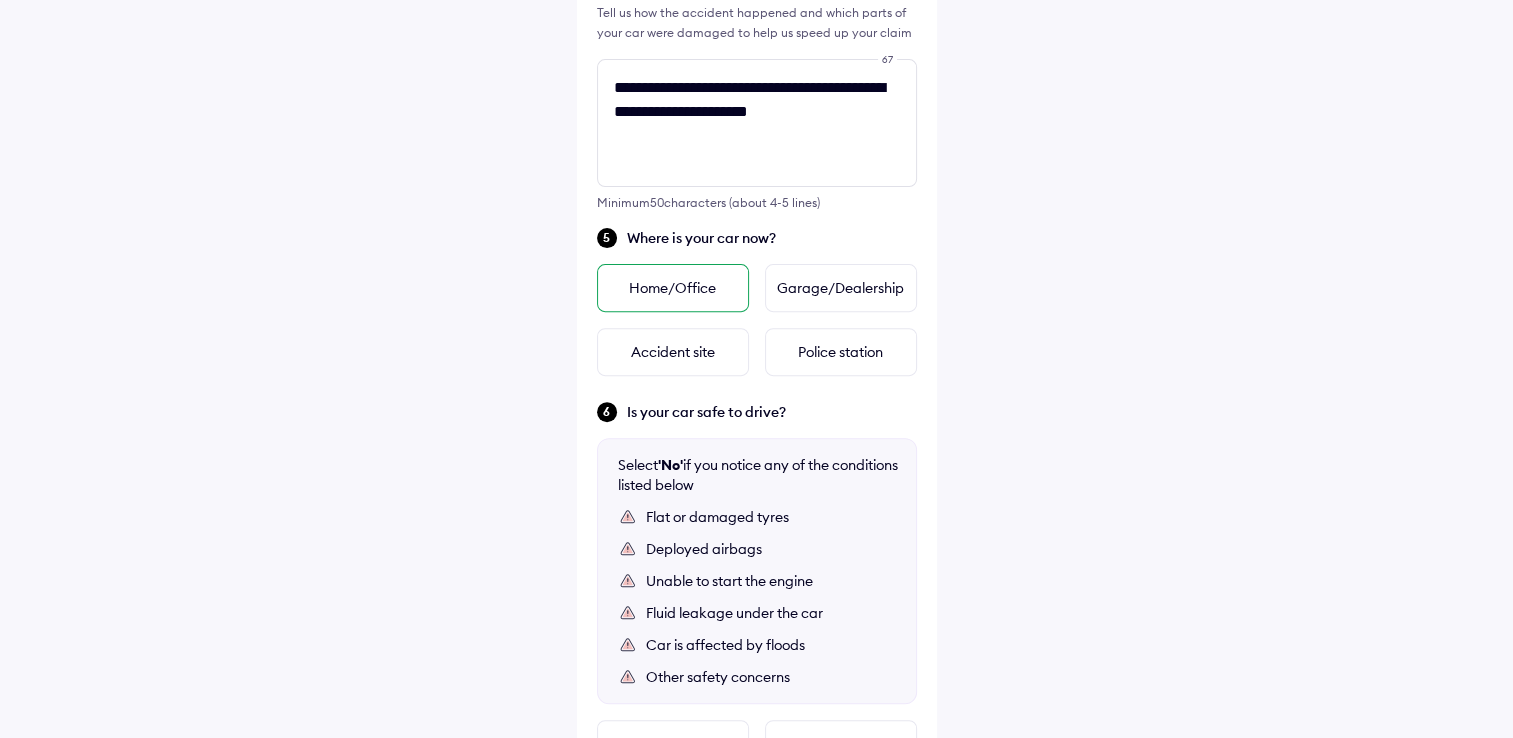 scroll, scrollTop: 0, scrollLeft: 0, axis: both 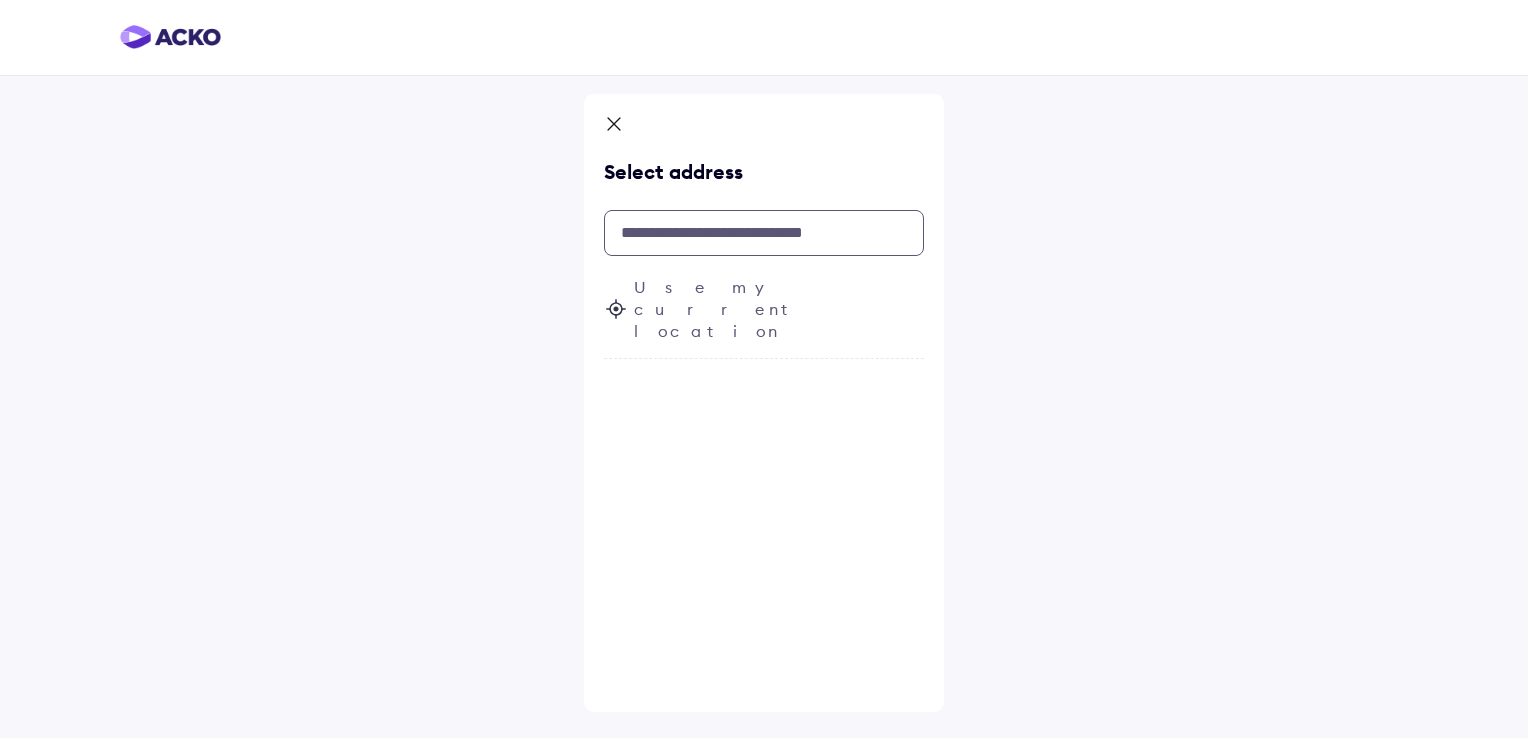 click at bounding box center [764, 233] 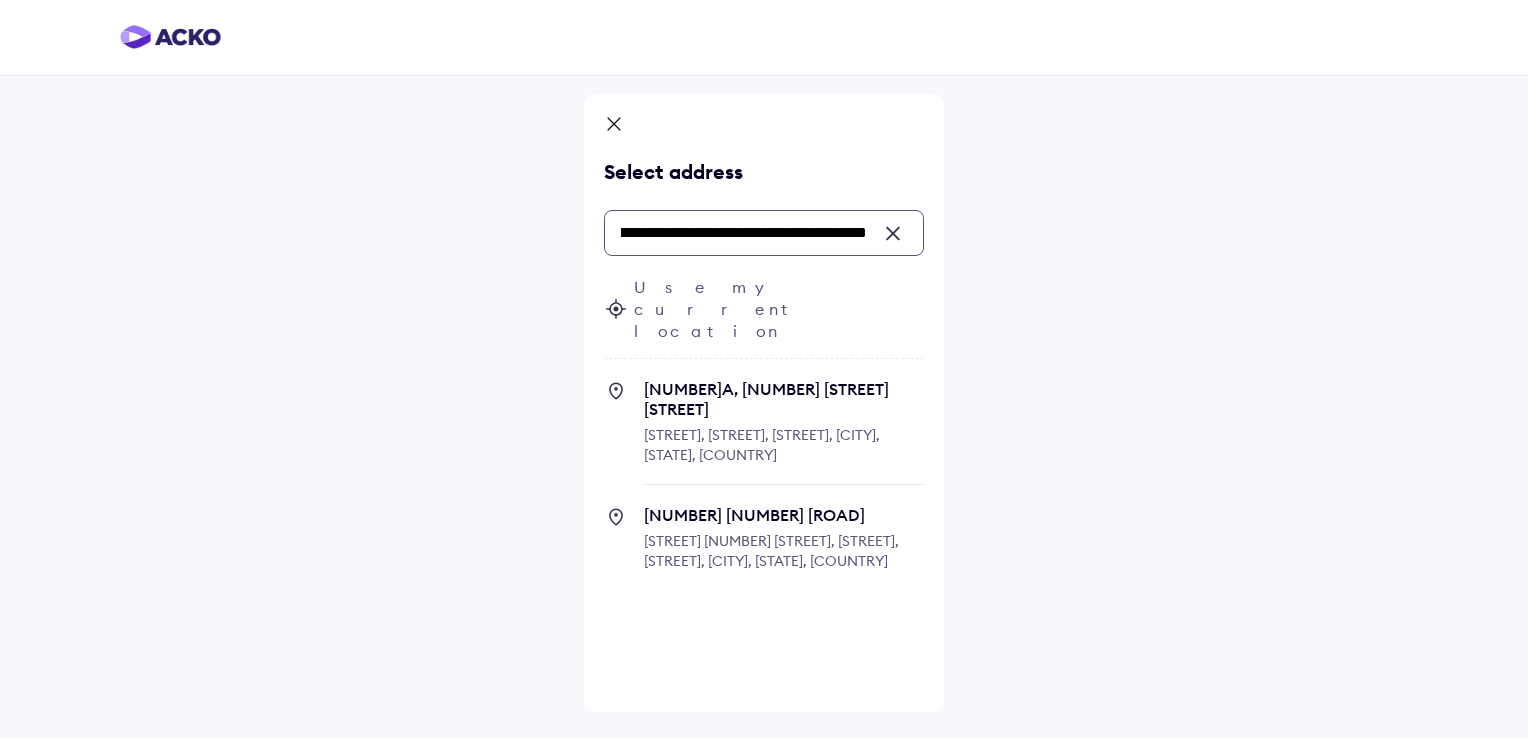 scroll, scrollTop: 0, scrollLeft: 432, axis: horizontal 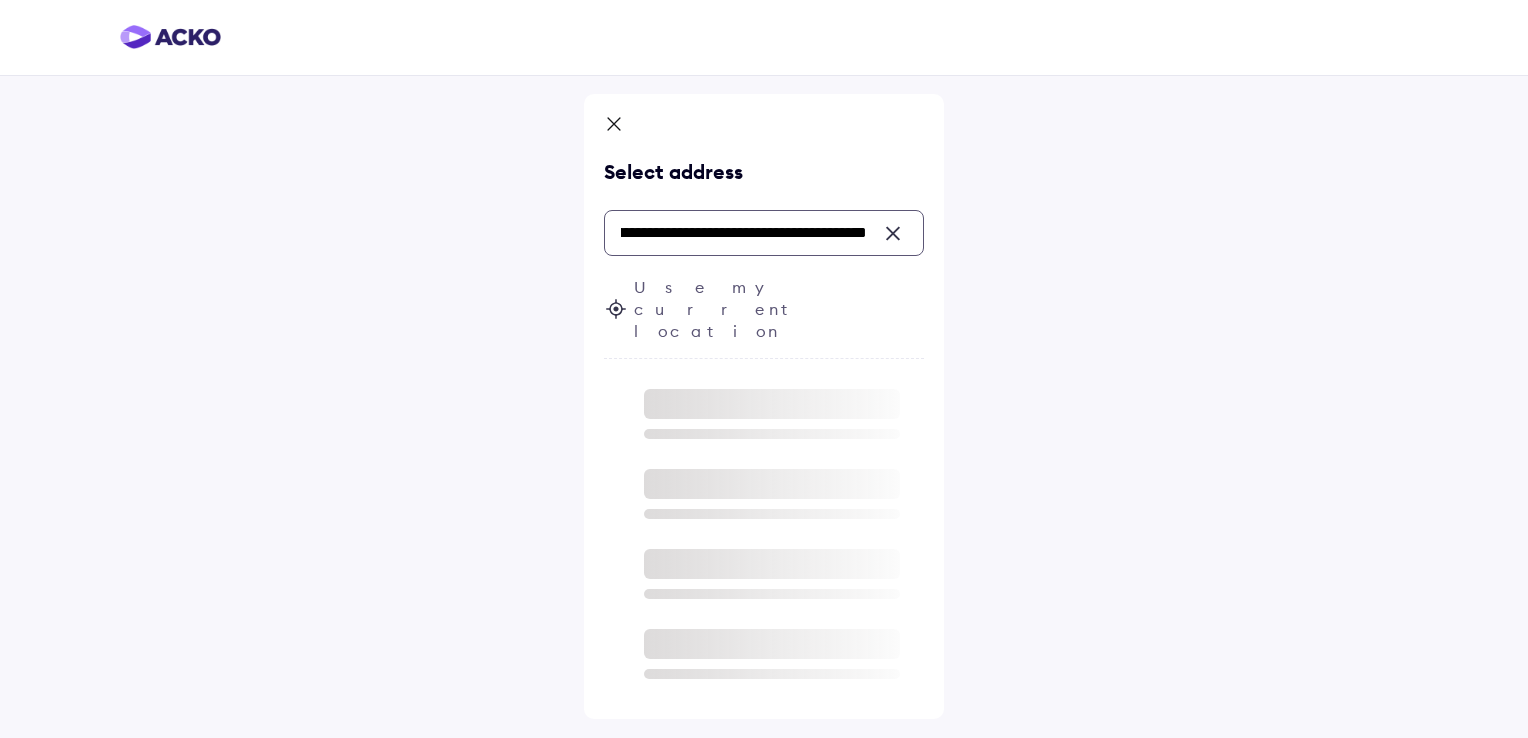 type on "**********" 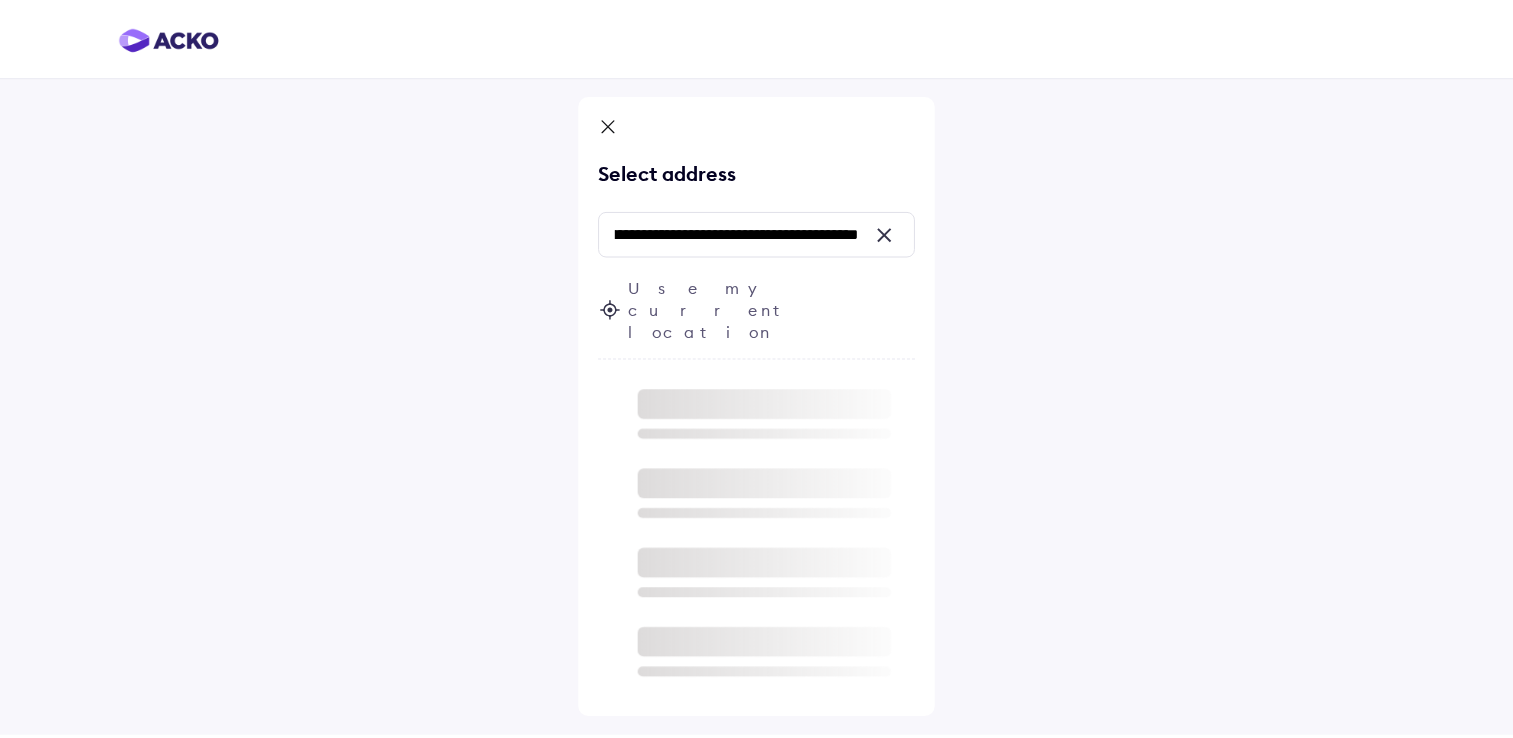 scroll, scrollTop: 0, scrollLeft: 0, axis: both 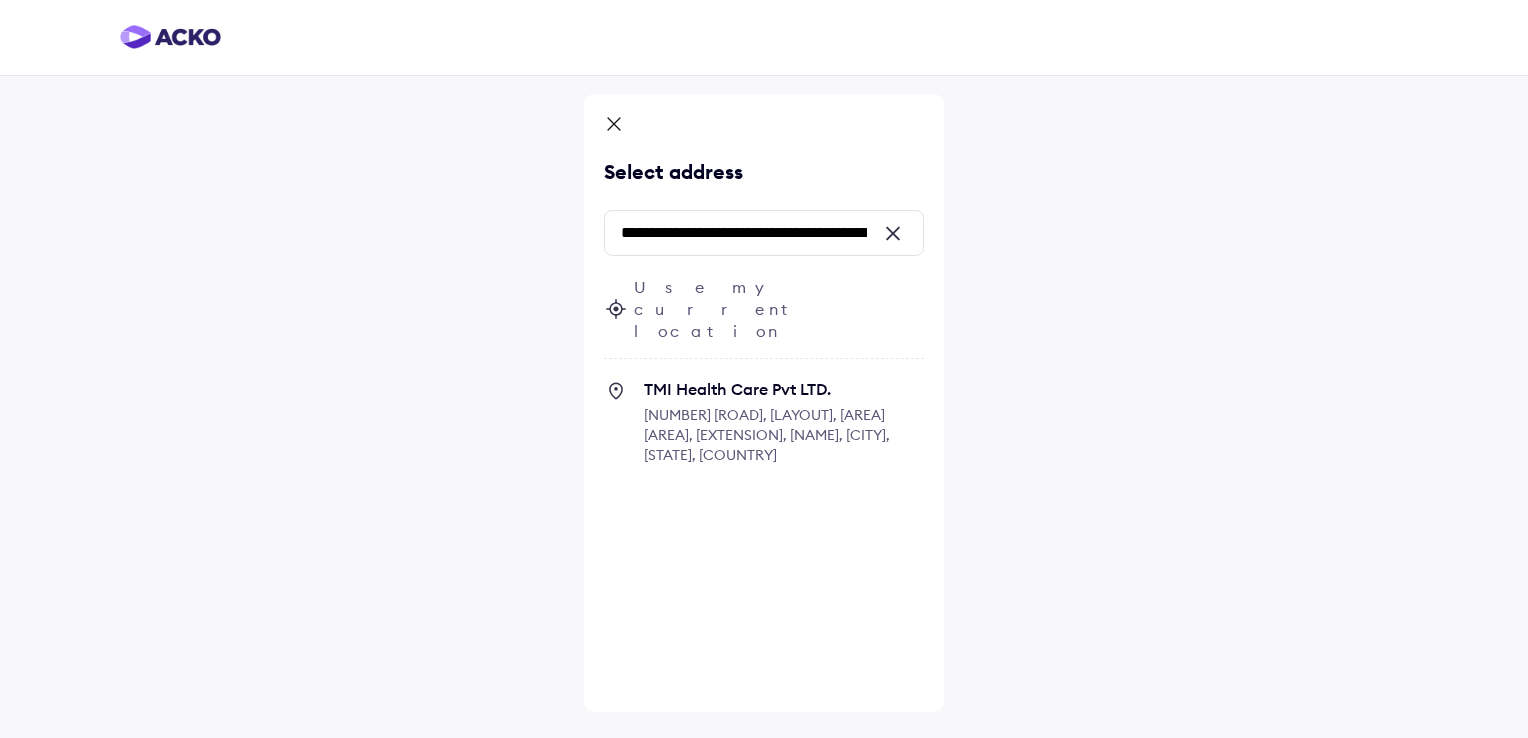 click on "[NUMBER] [ROAD], [LAYOUT], [AREA] [AREA], [EXTENSION], [NAME], [CITY], [STATE], [COUNTRY]" at bounding box center [767, 435] 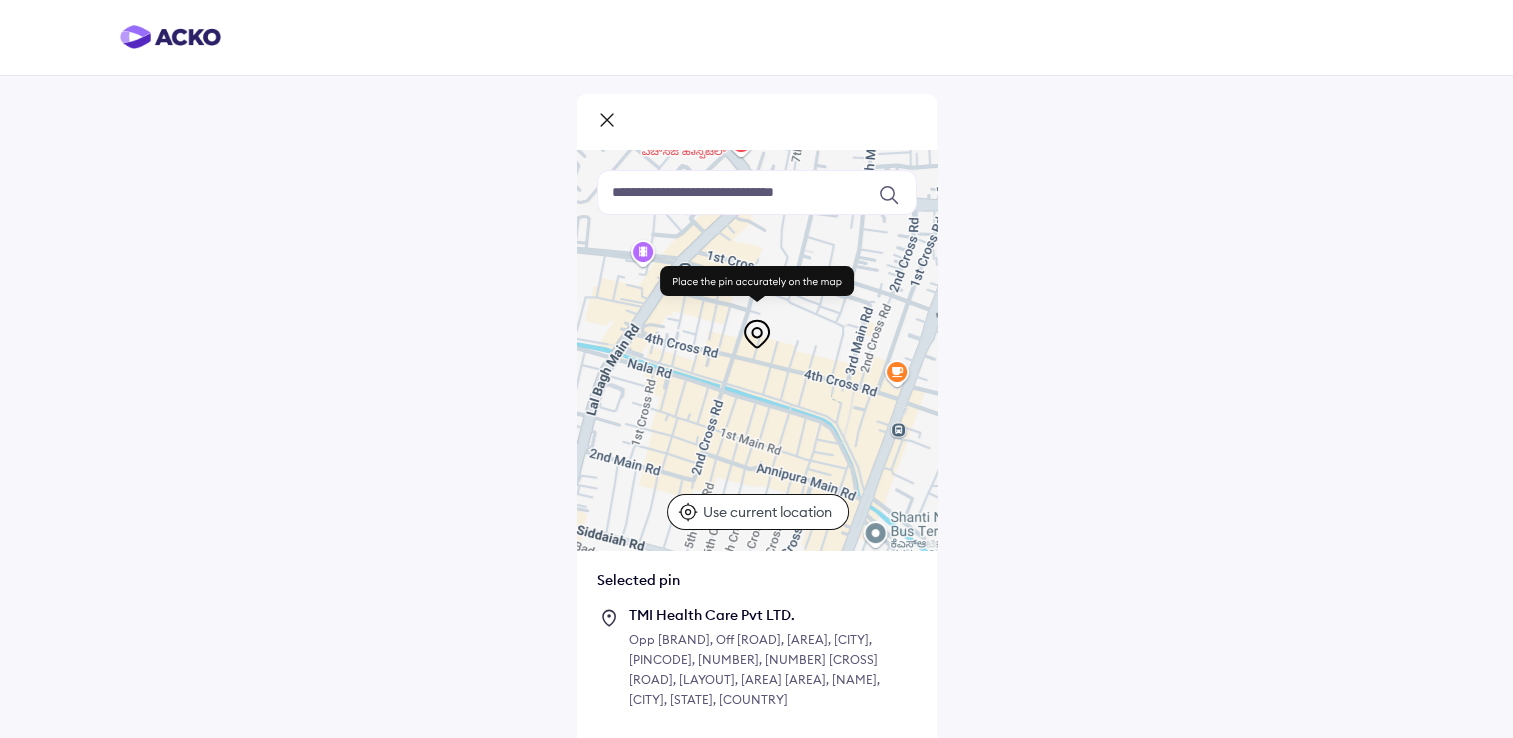 click on "Use current location" at bounding box center (770, 512) 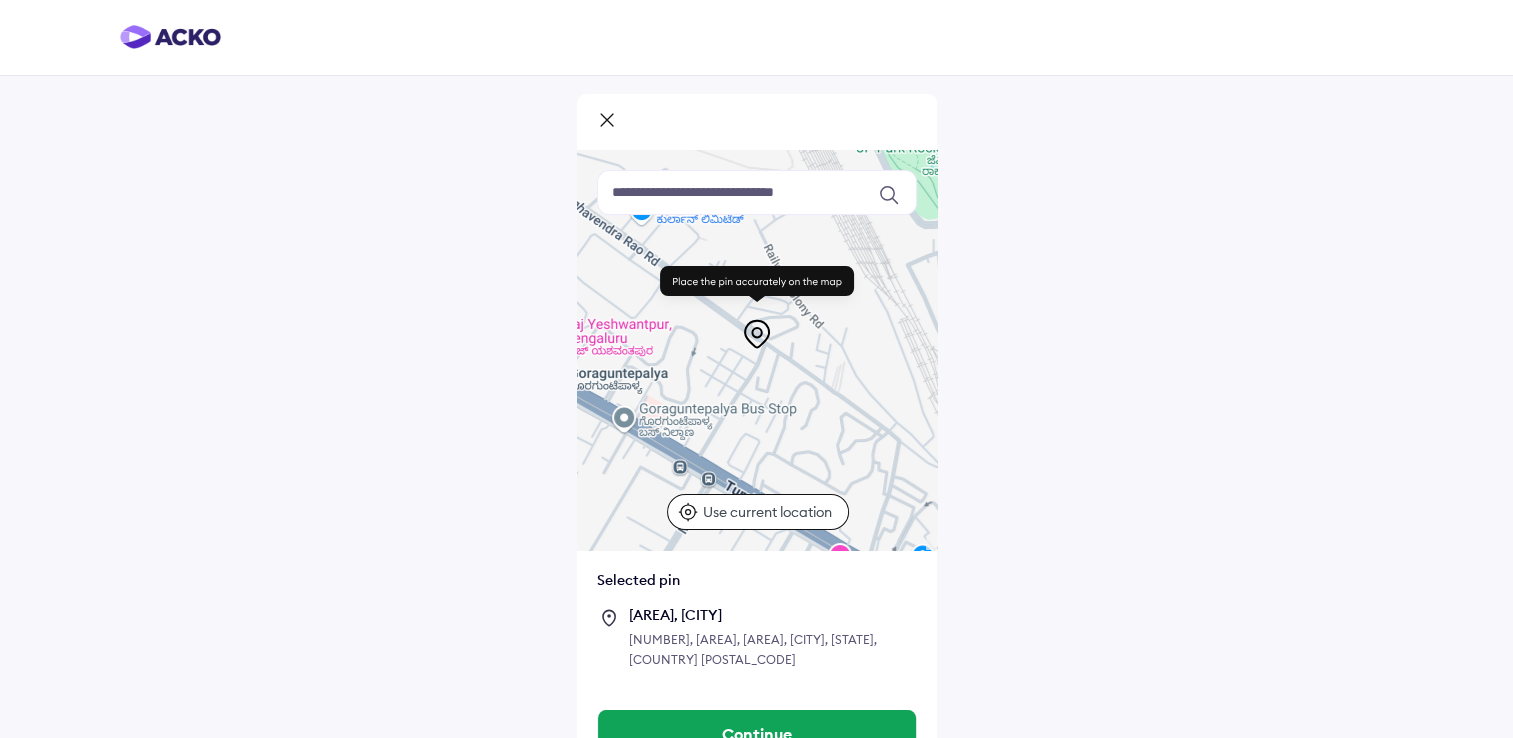 scroll, scrollTop: 40, scrollLeft: 0, axis: vertical 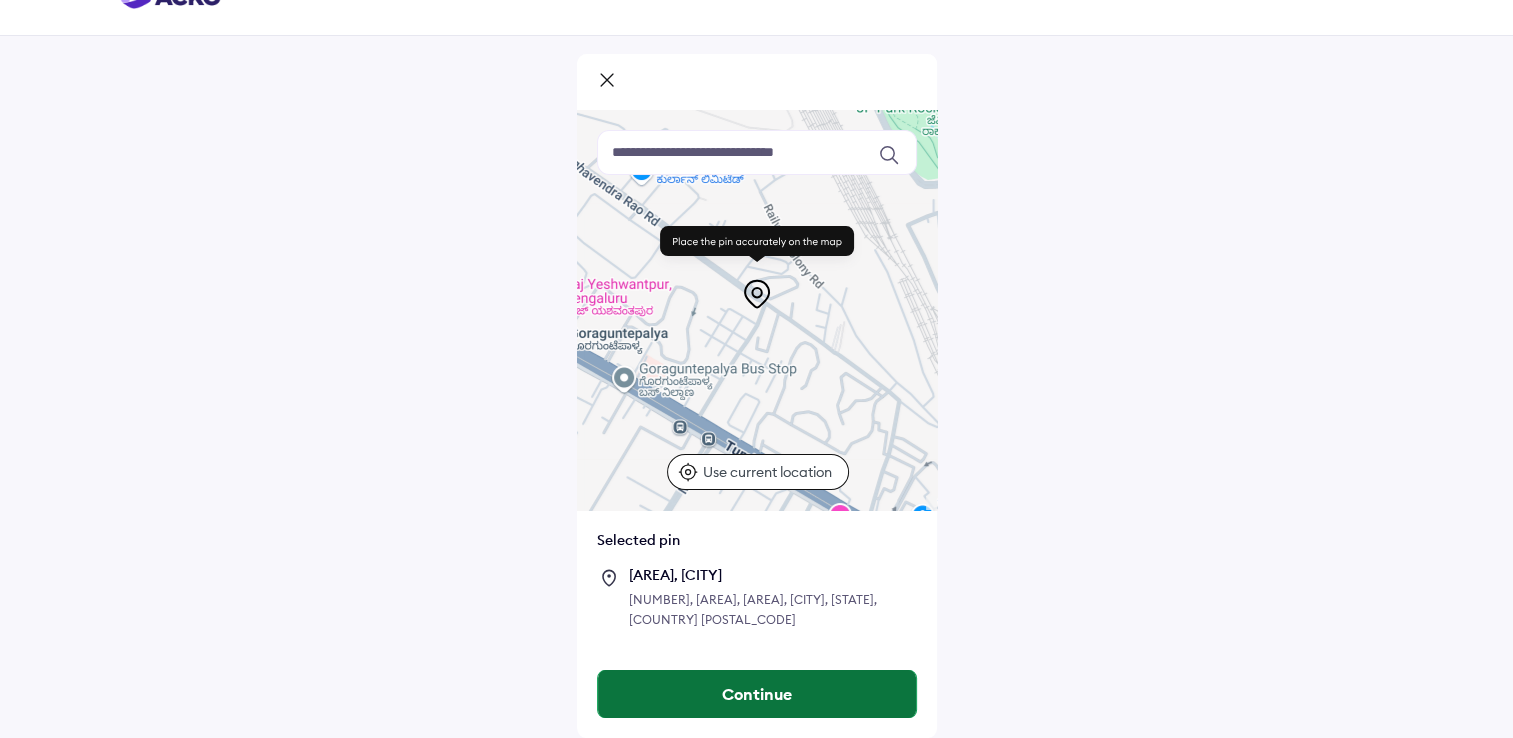 click on "Continue" at bounding box center [757, 694] 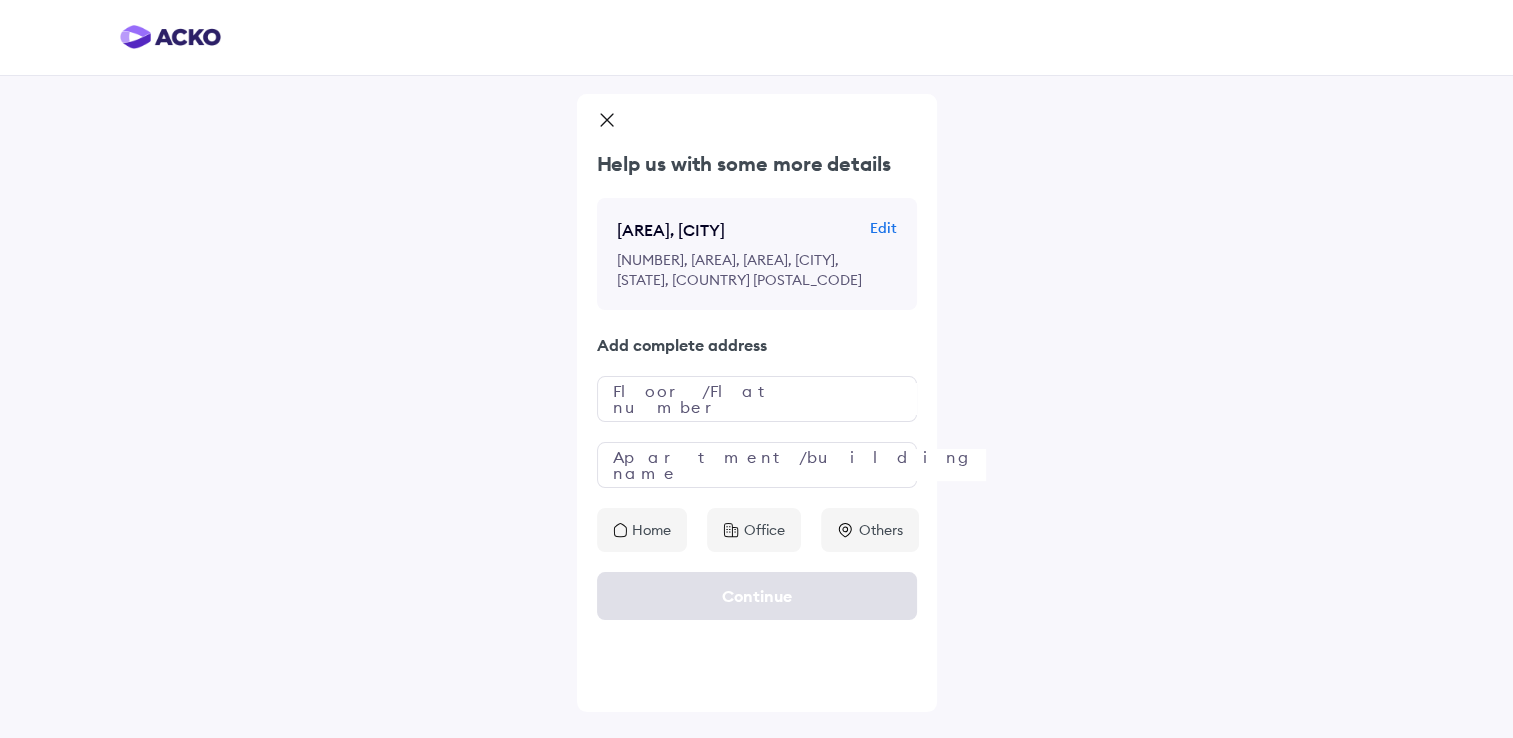scroll, scrollTop: 0, scrollLeft: 0, axis: both 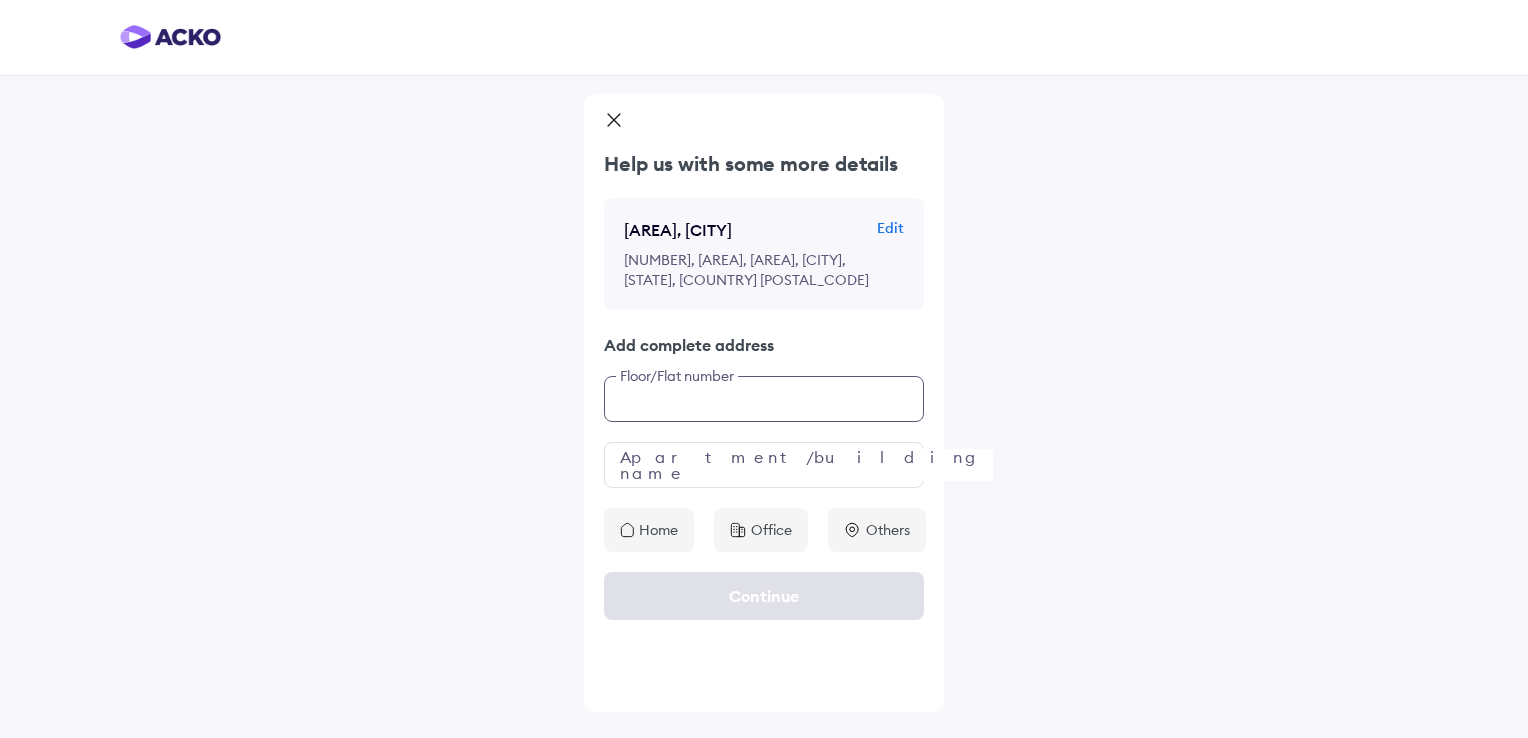 click at bounding box center (764, 399) 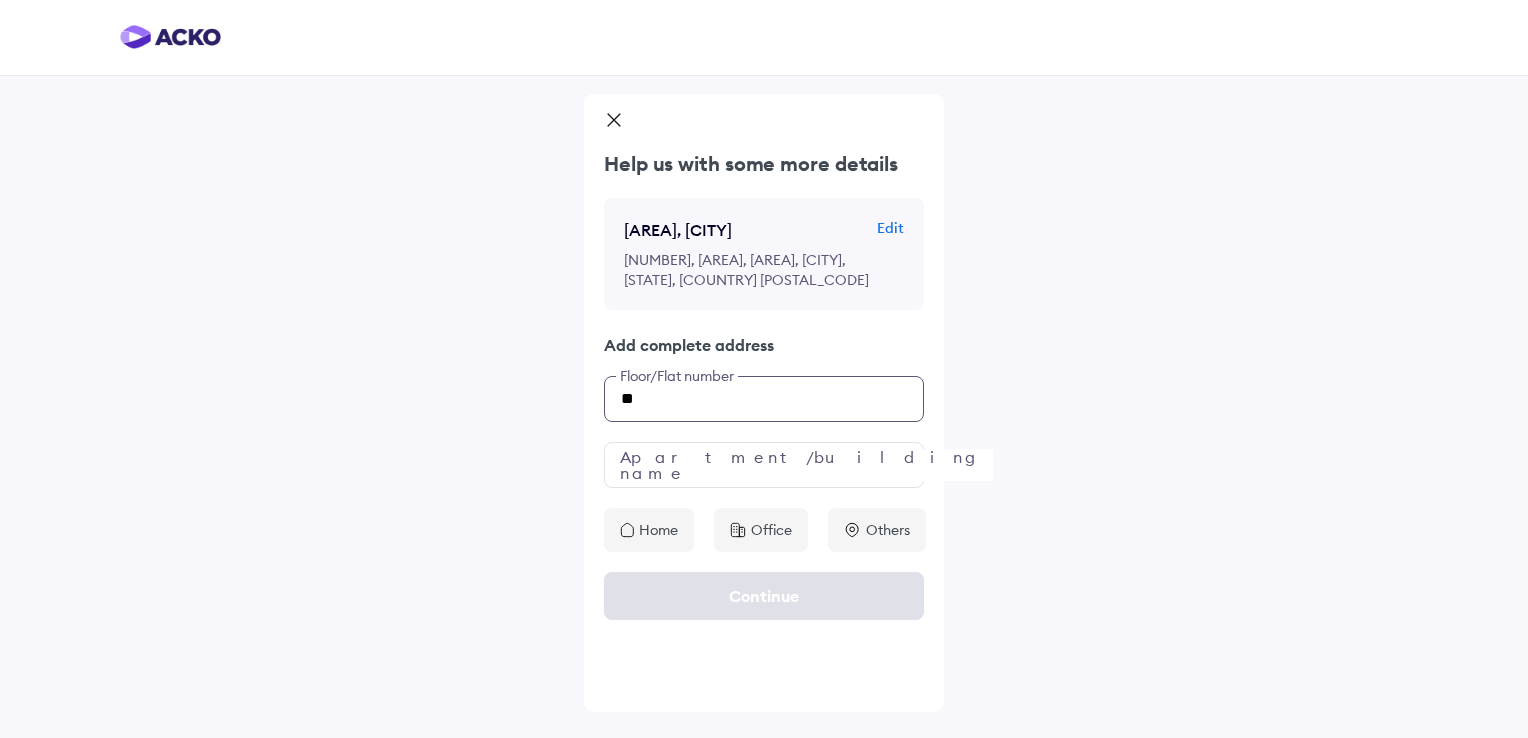 type on "**" 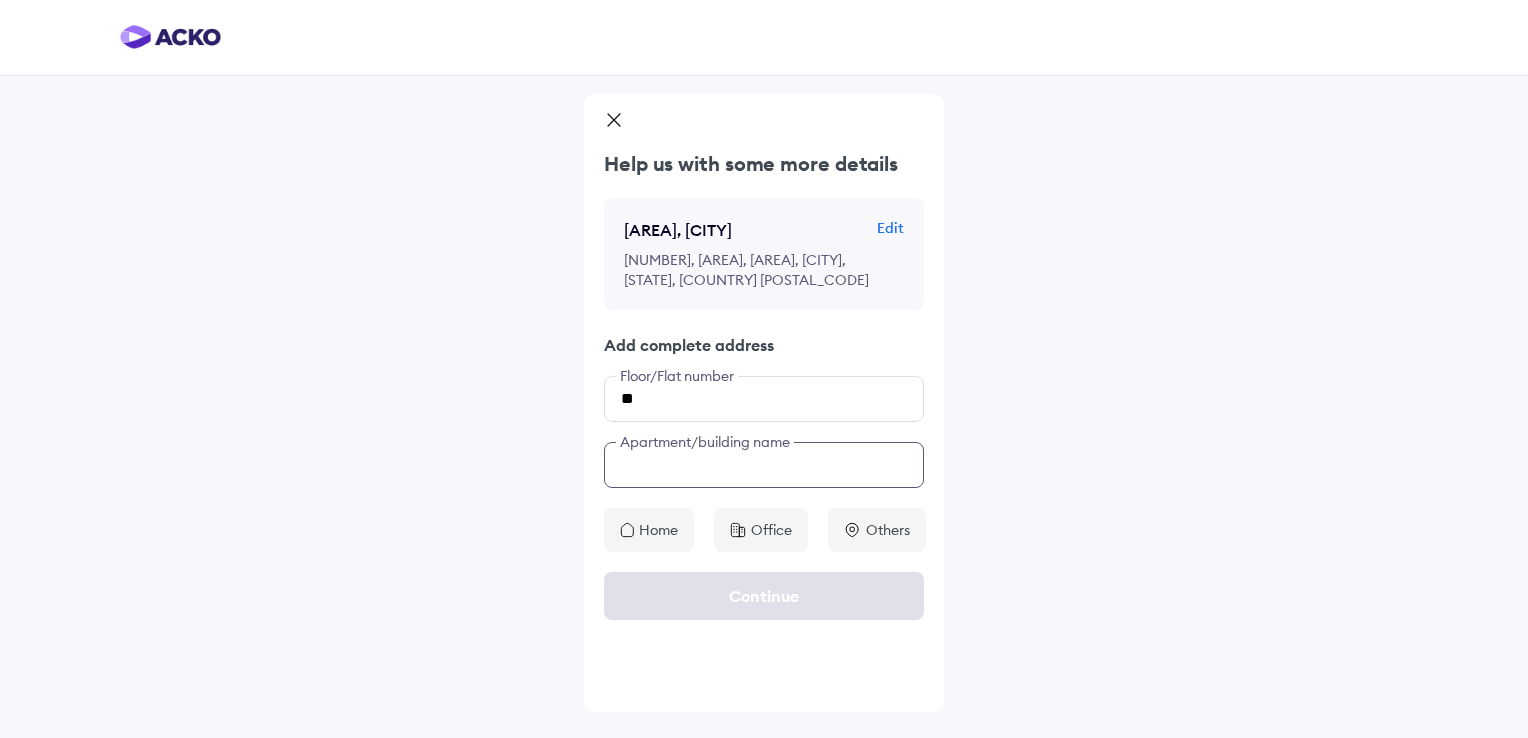 type on "*" 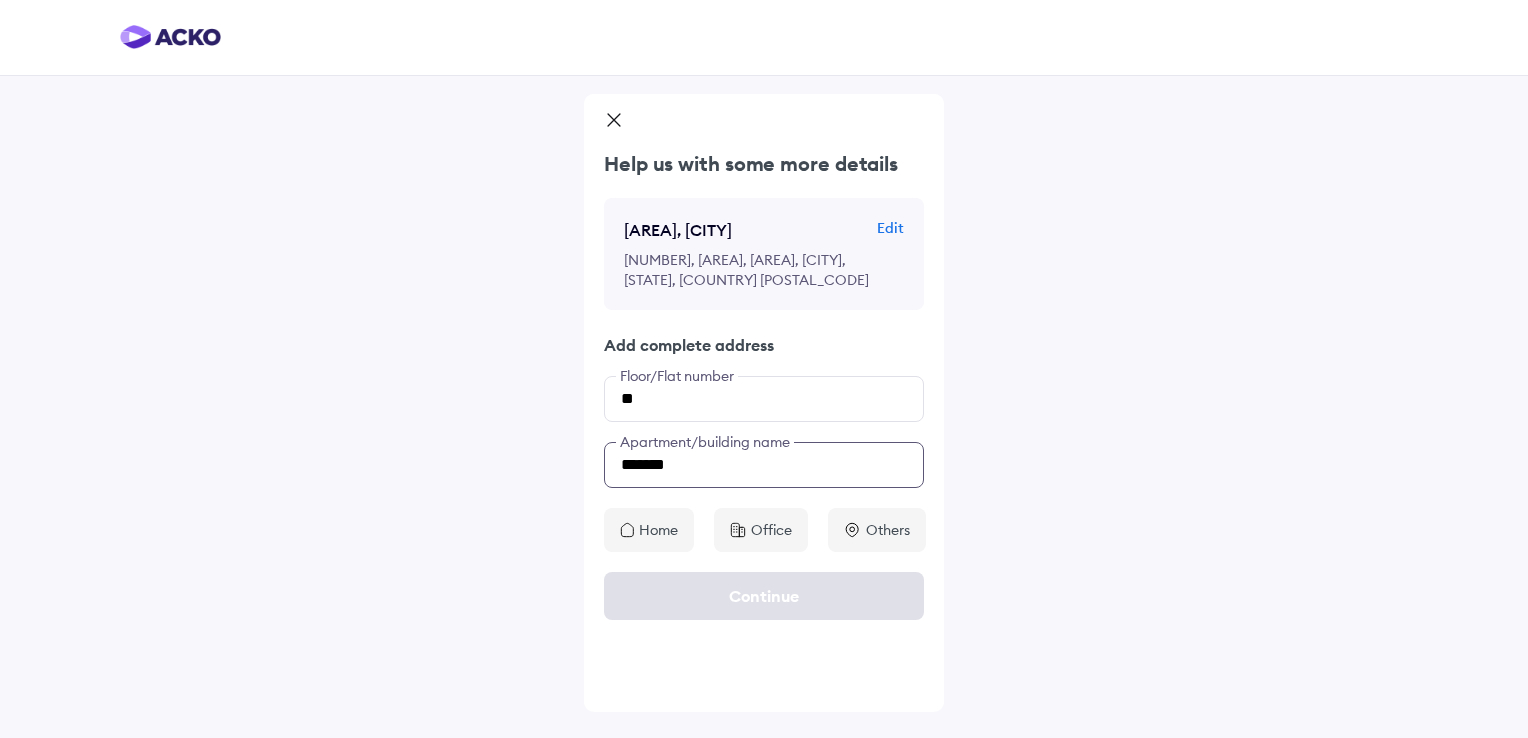 type on "*******" 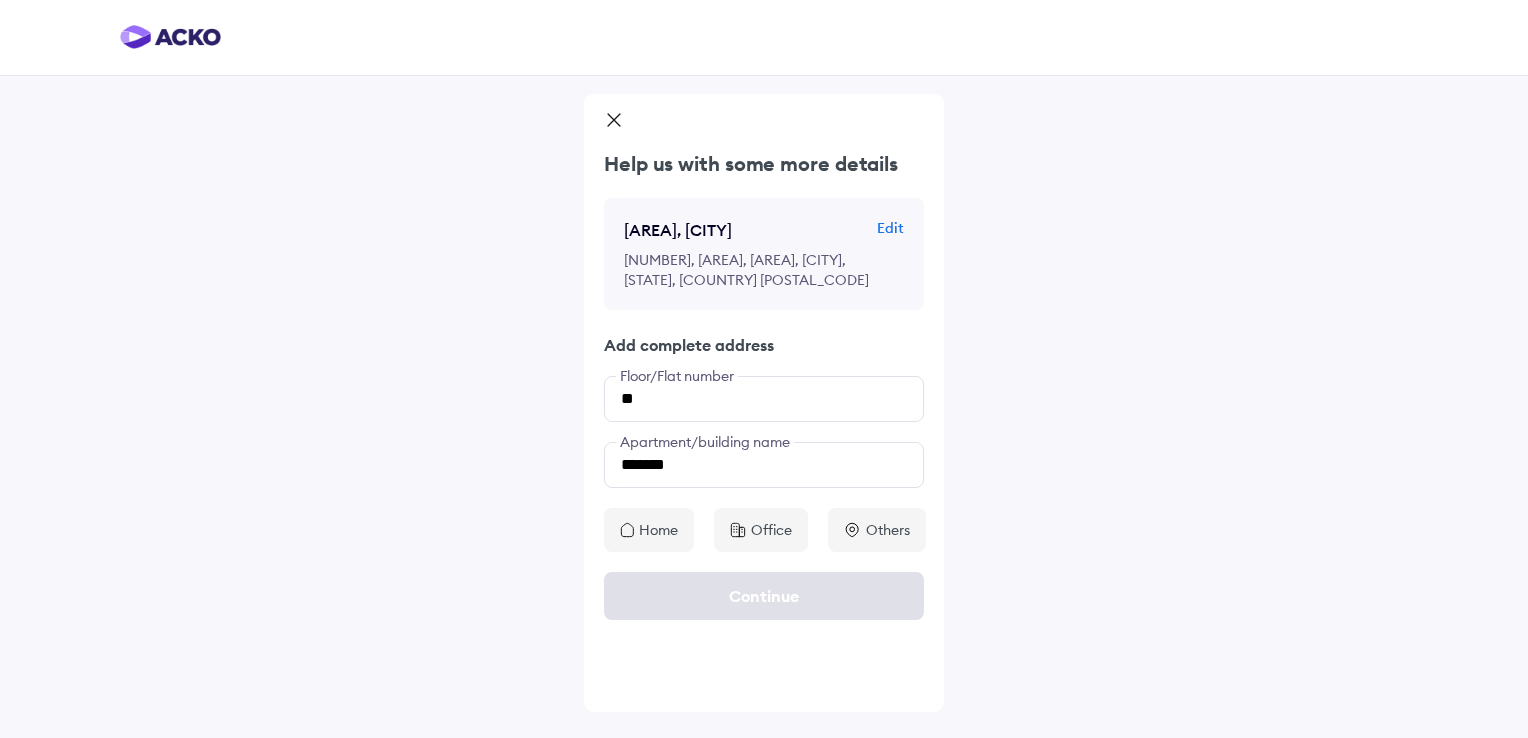 click on "Office" at bounding box center [771, 530] 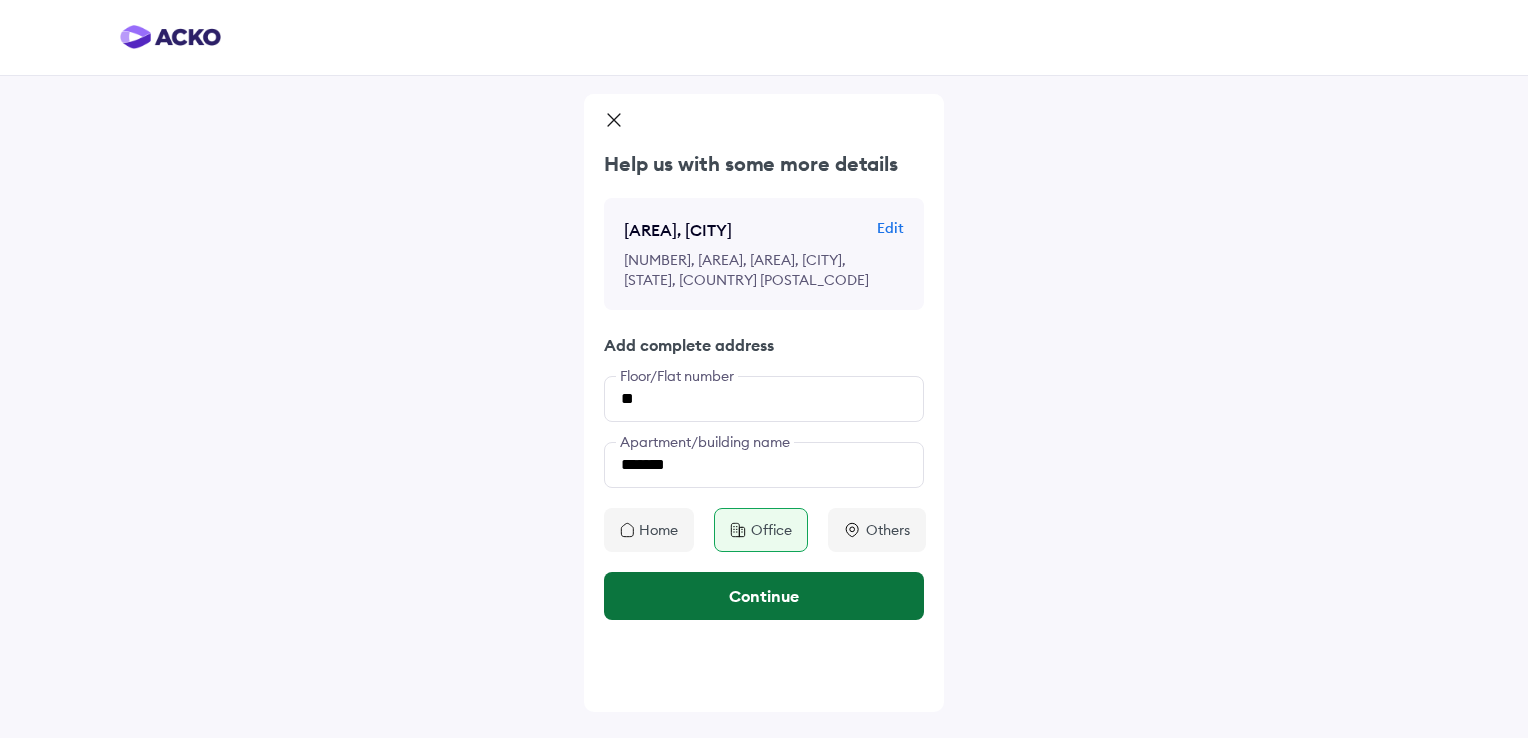 click on "Continue" at bounding box center [764, 596] 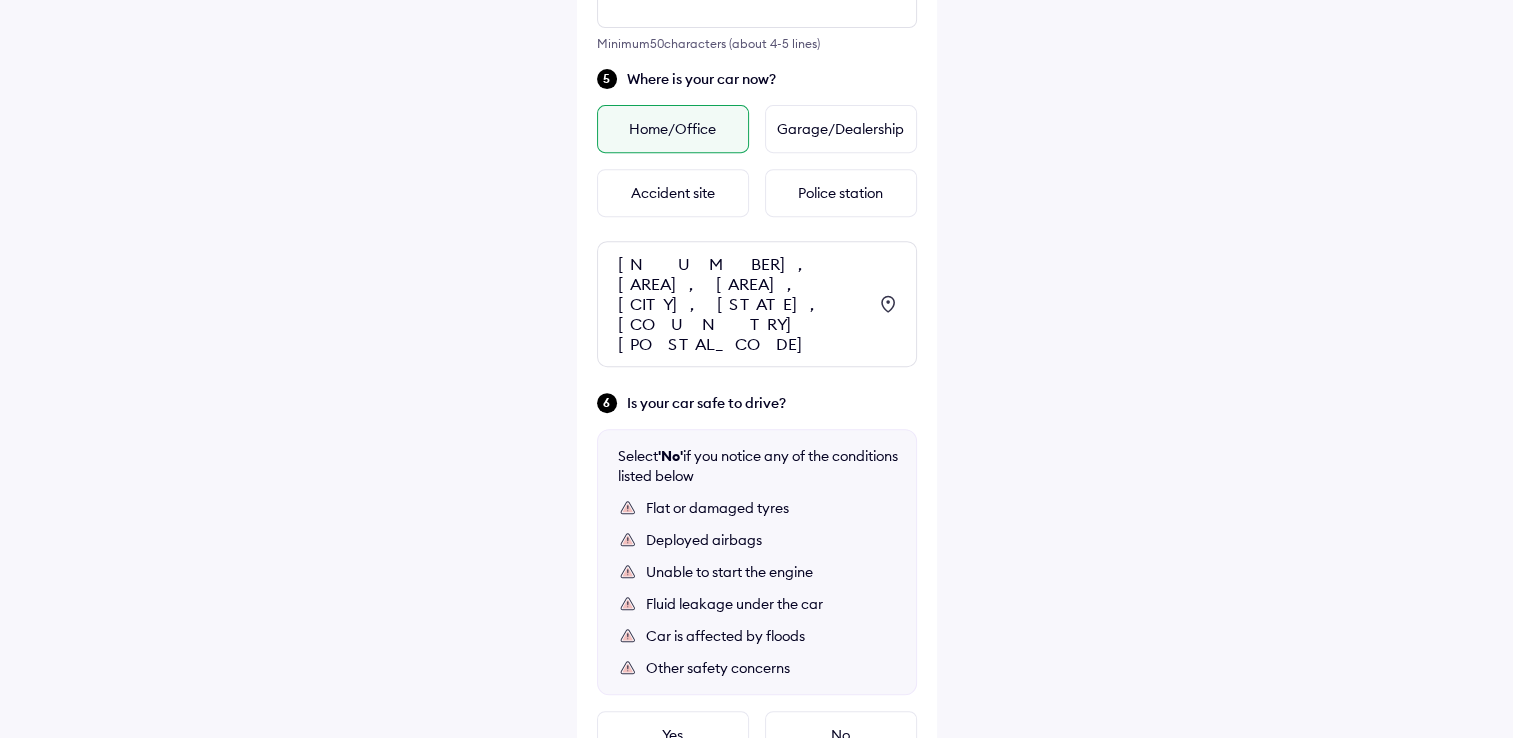 scroll, scrollTop: 893, scrollLeft: 0, axis: vertical 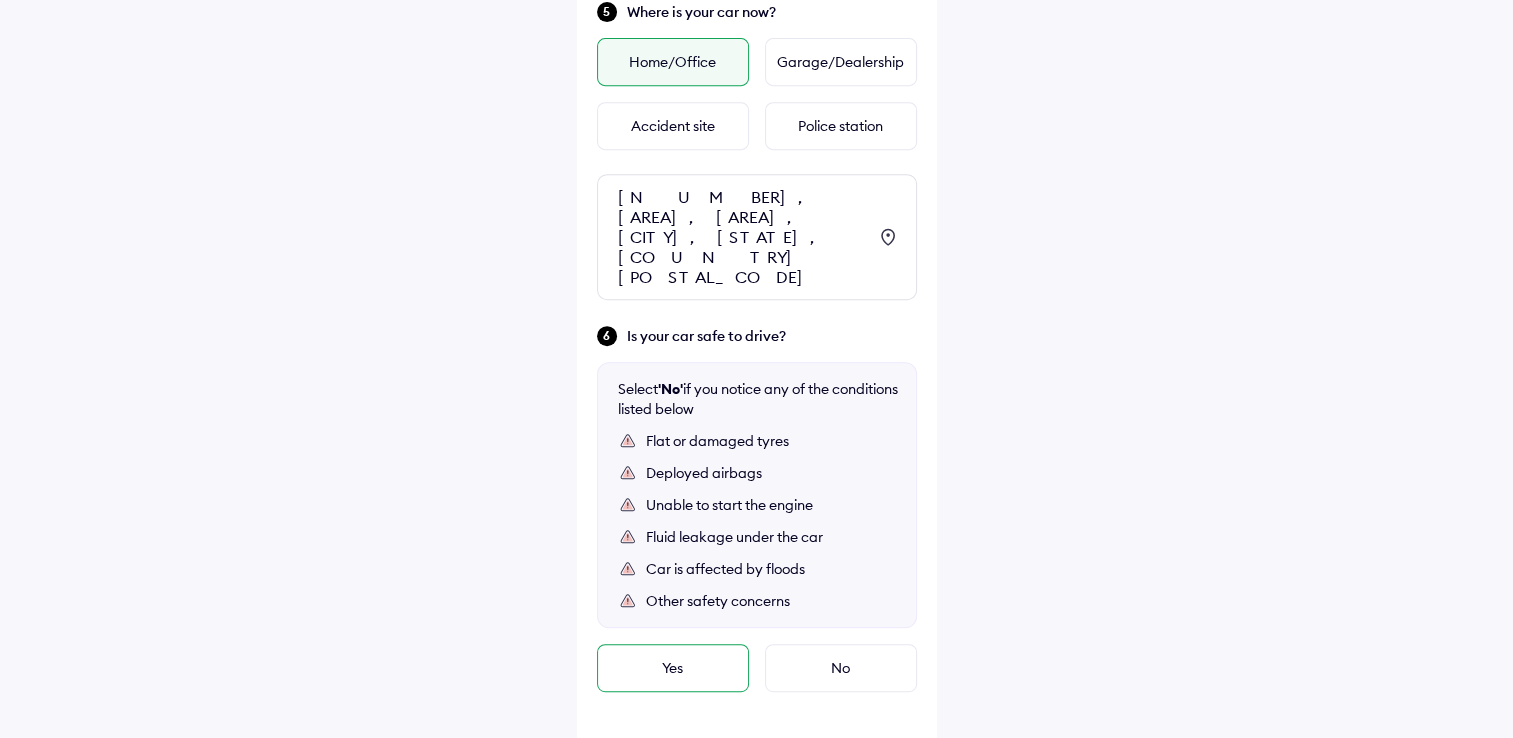 click on "Yes" at bounding box center (673, 668) 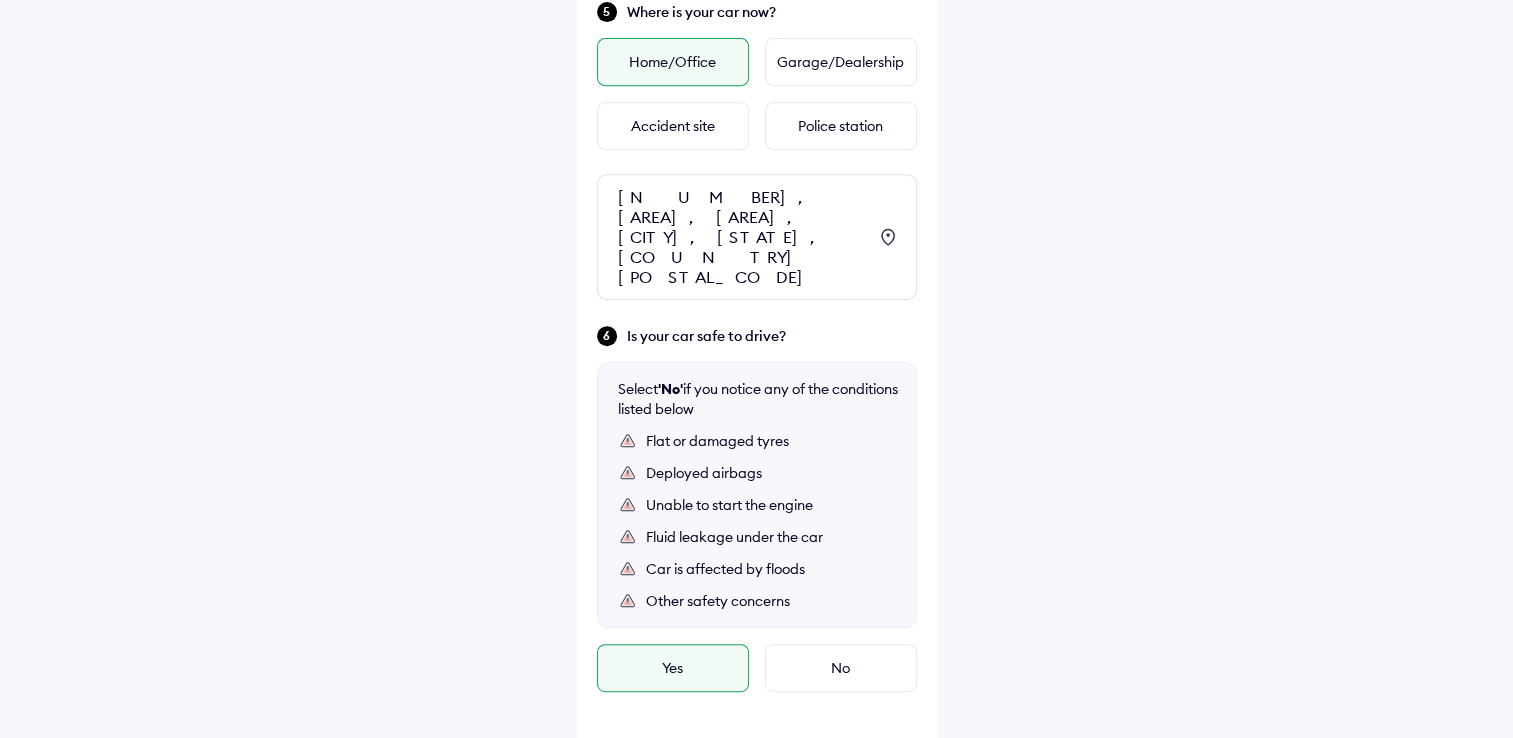 scroll, scrollTop: 1006, scrollLeft: 0, axis: vertical 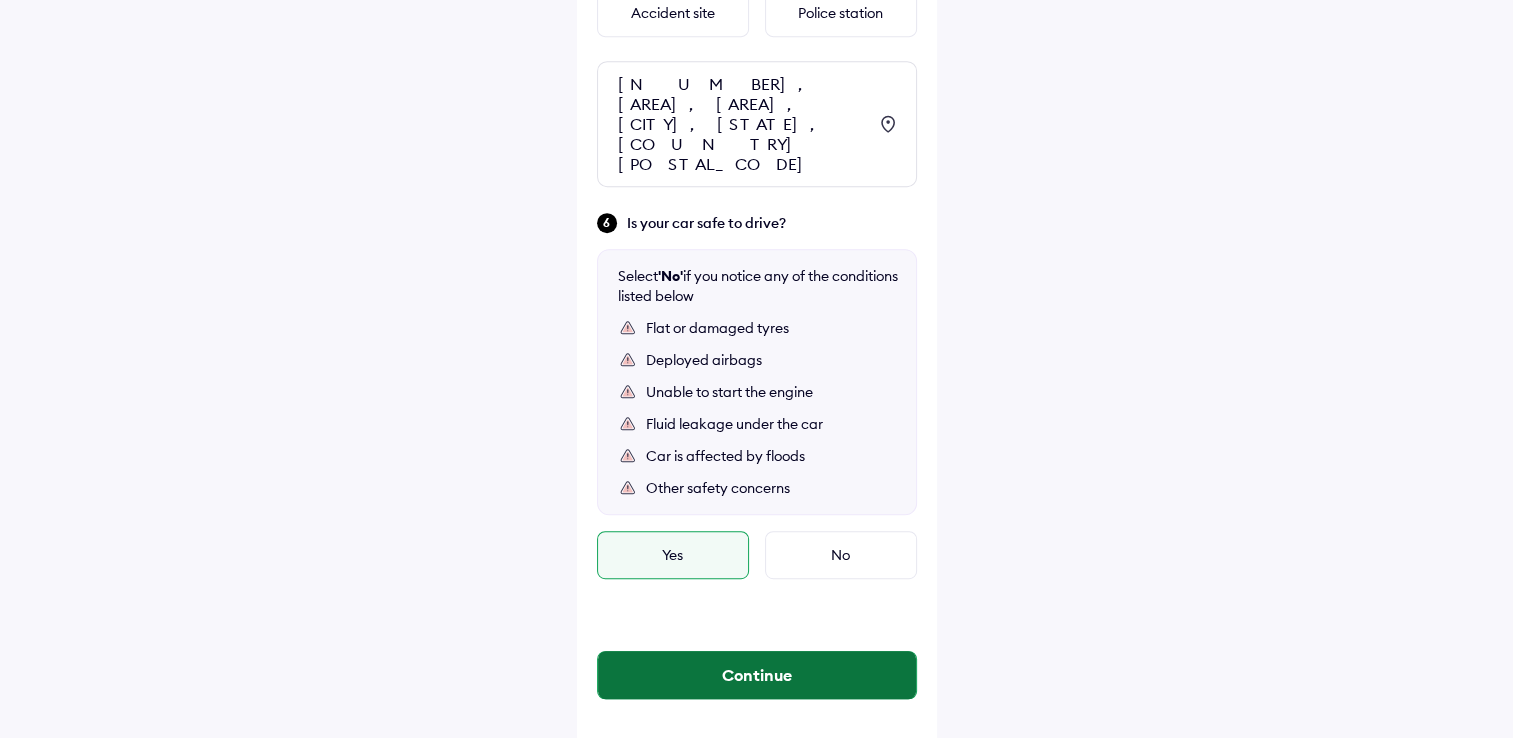 click on "Continue" at bounding box center [757, 675] 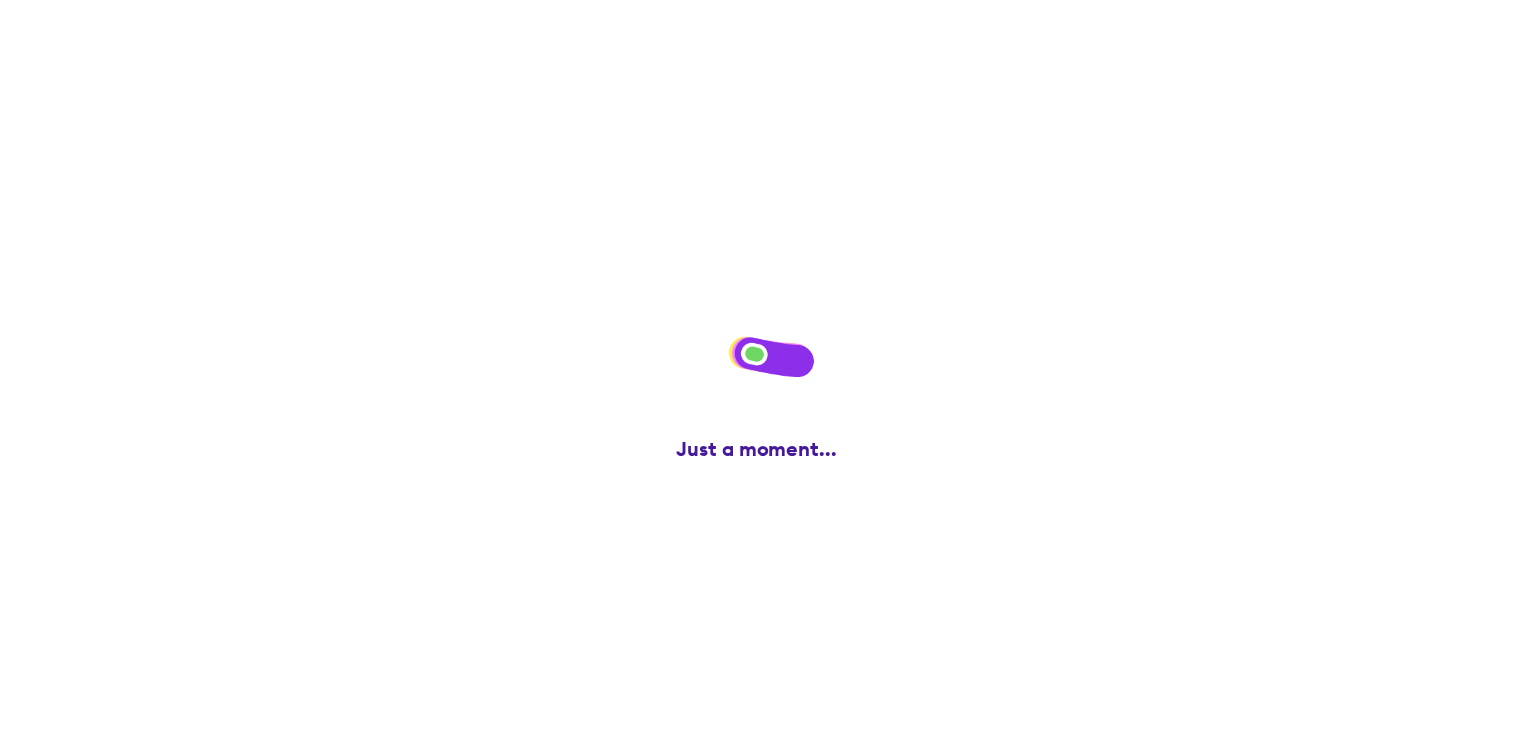 scroll, scrollTop: 0, scrollLeft: 0, axis: both 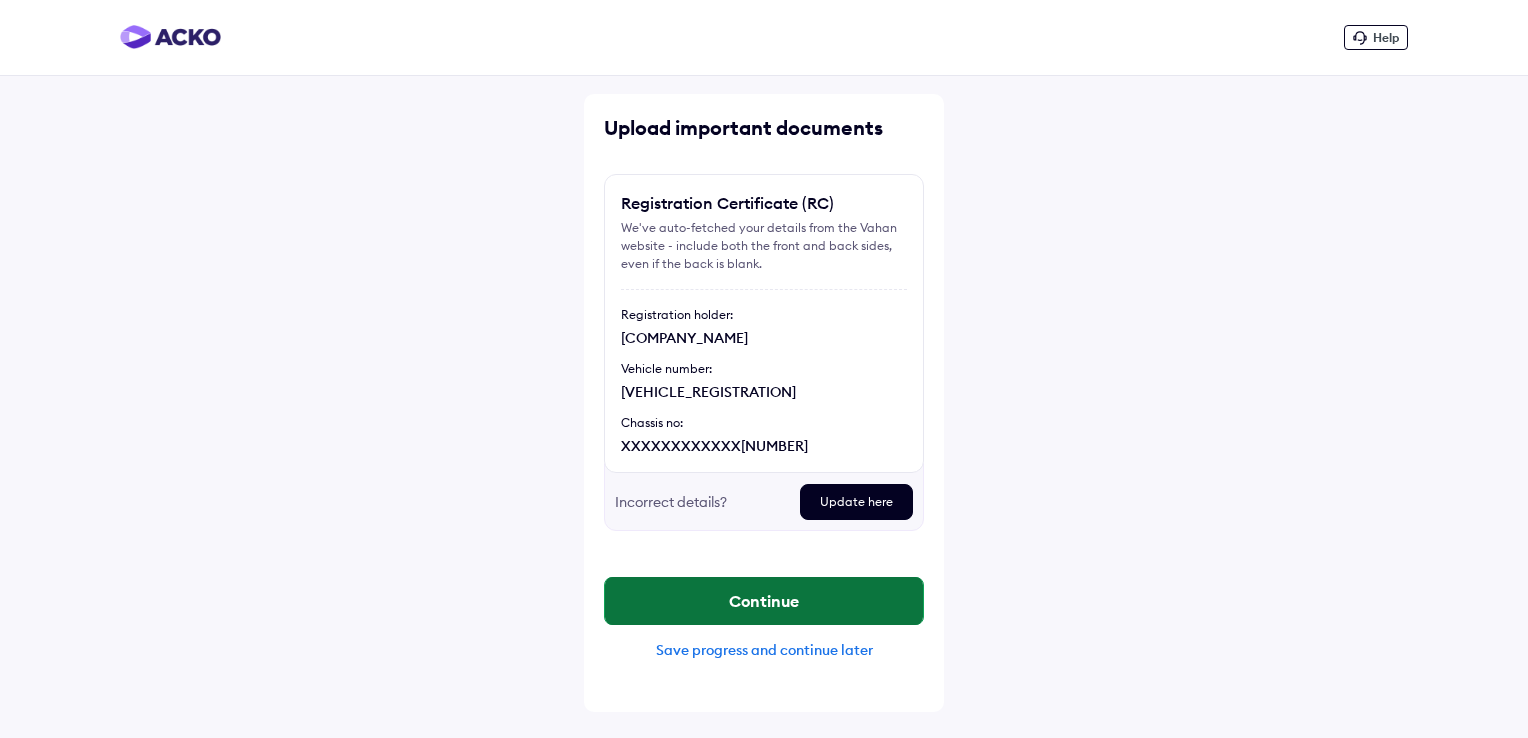 click on "Continue" at bounding box center (764, 601) 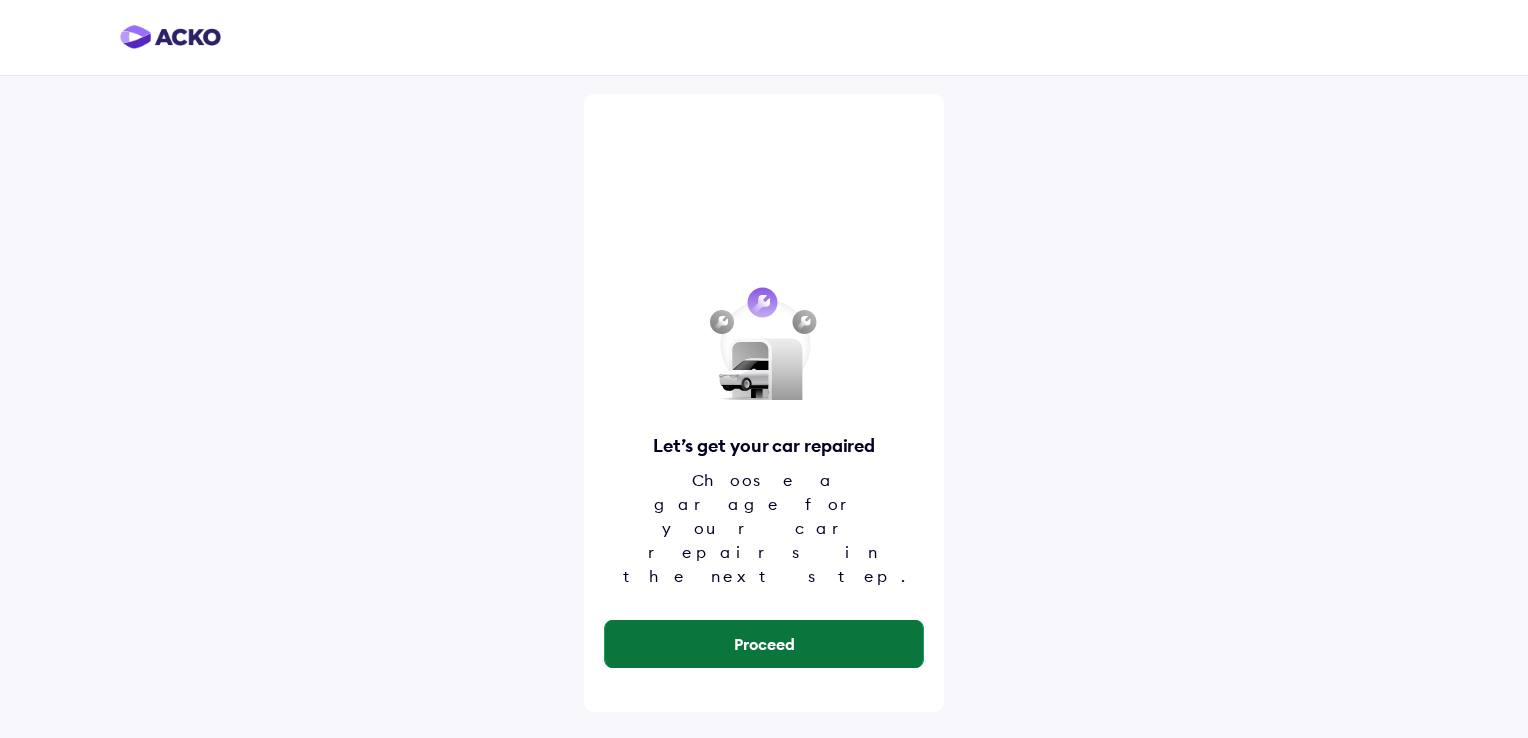 click on "Proceed" at bounding box center (764, 644) 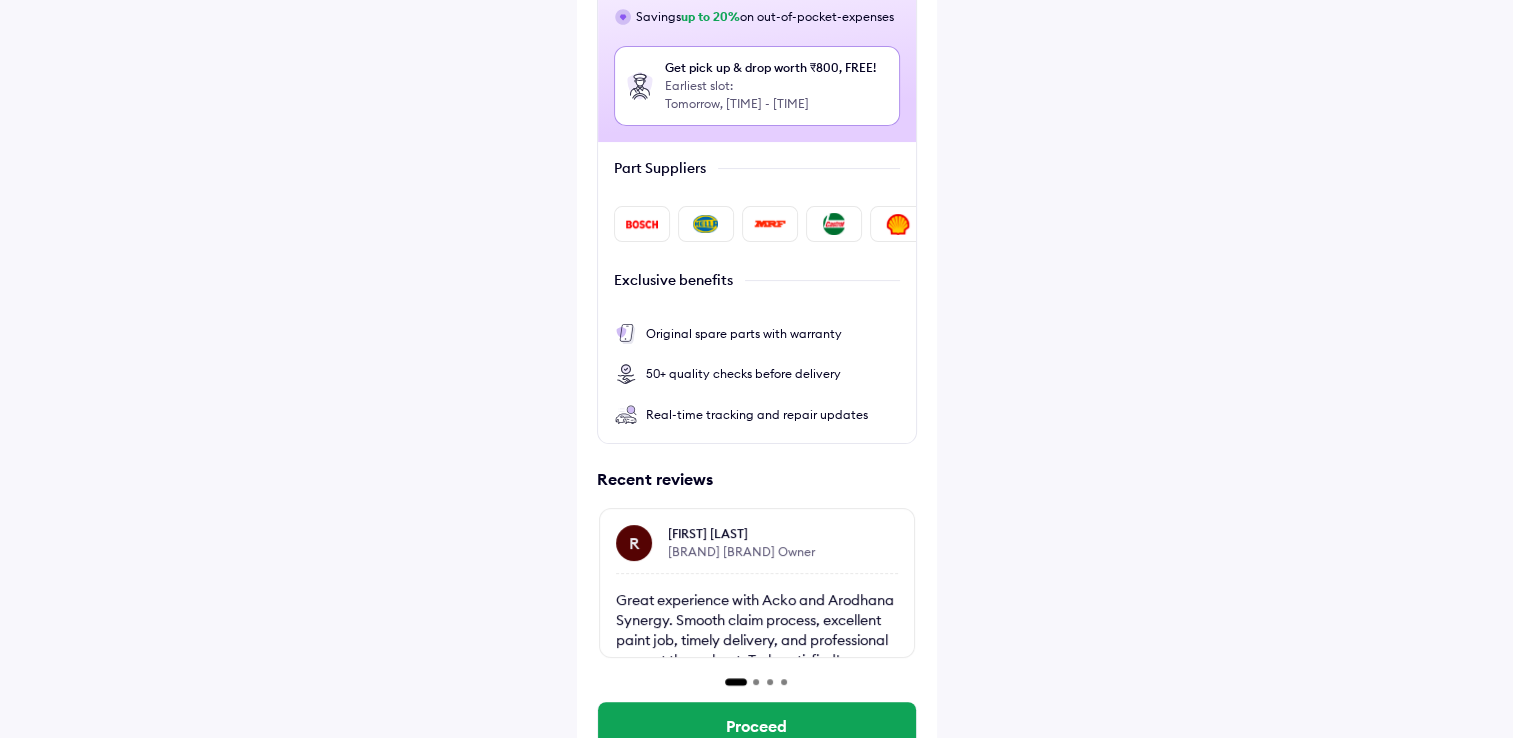 scroll, scrollTop: 465, scrollLeft: 0, axis: vertical 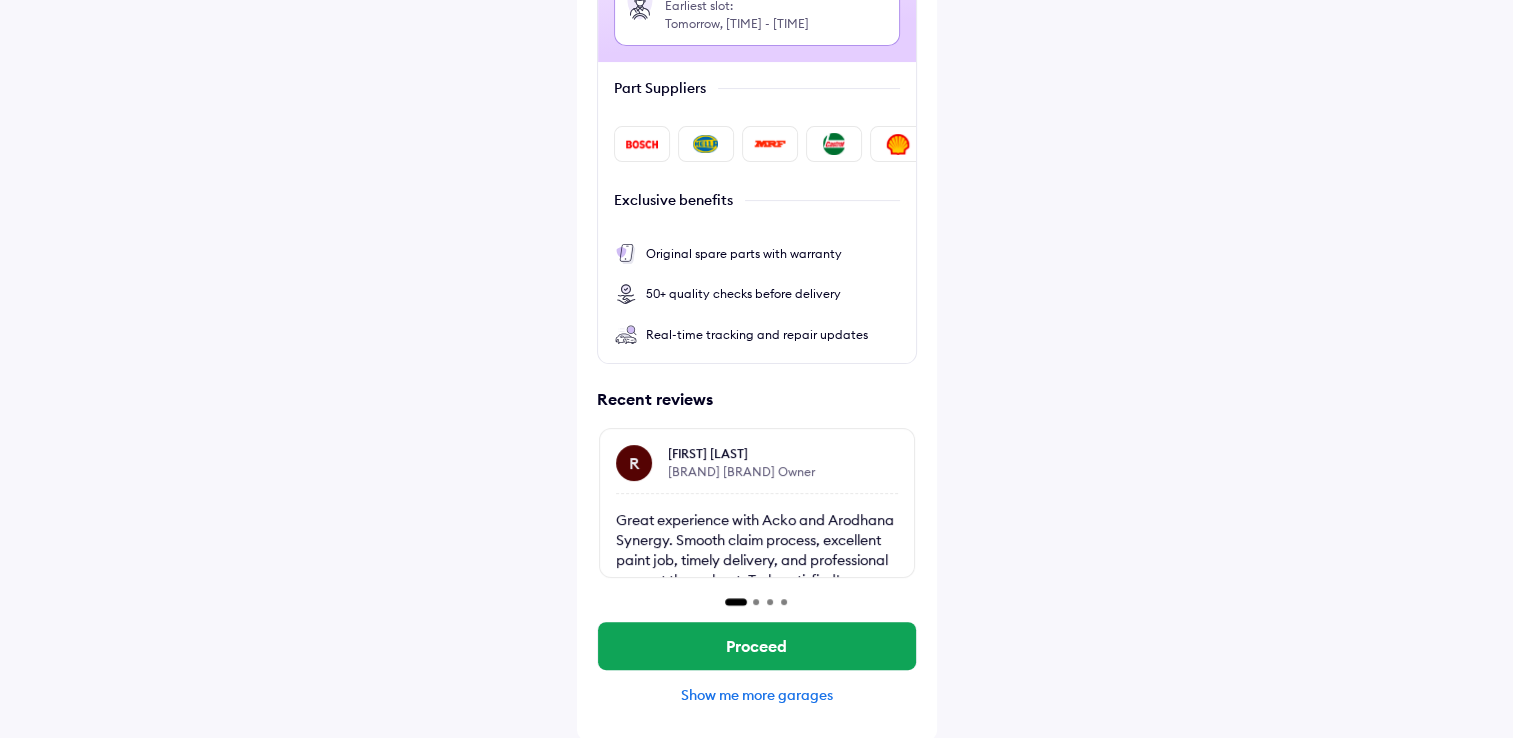 click on "Show me more garages" at bounding box center [757, 695] 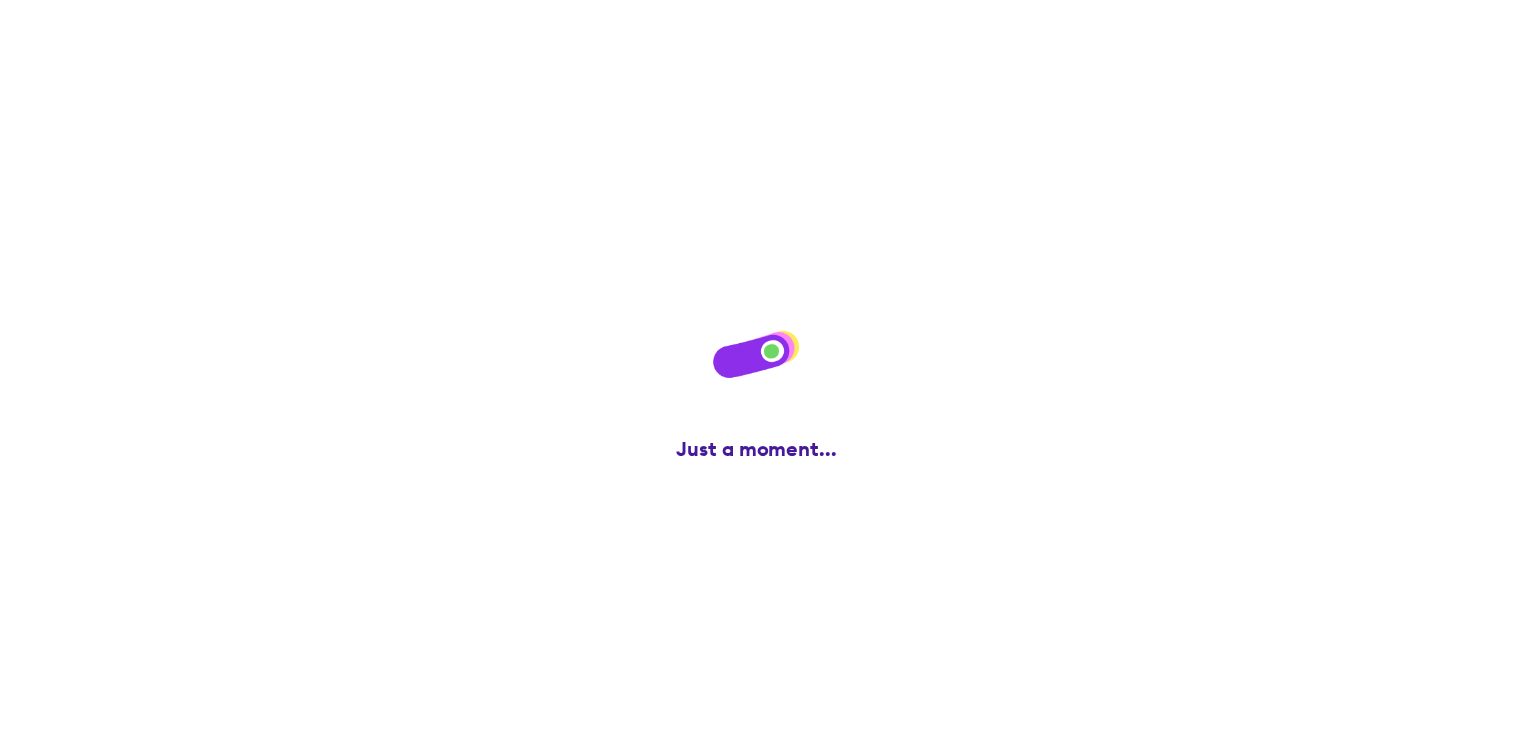 scroll, scrollTop: 0, scrollLeft: 0, axis: both 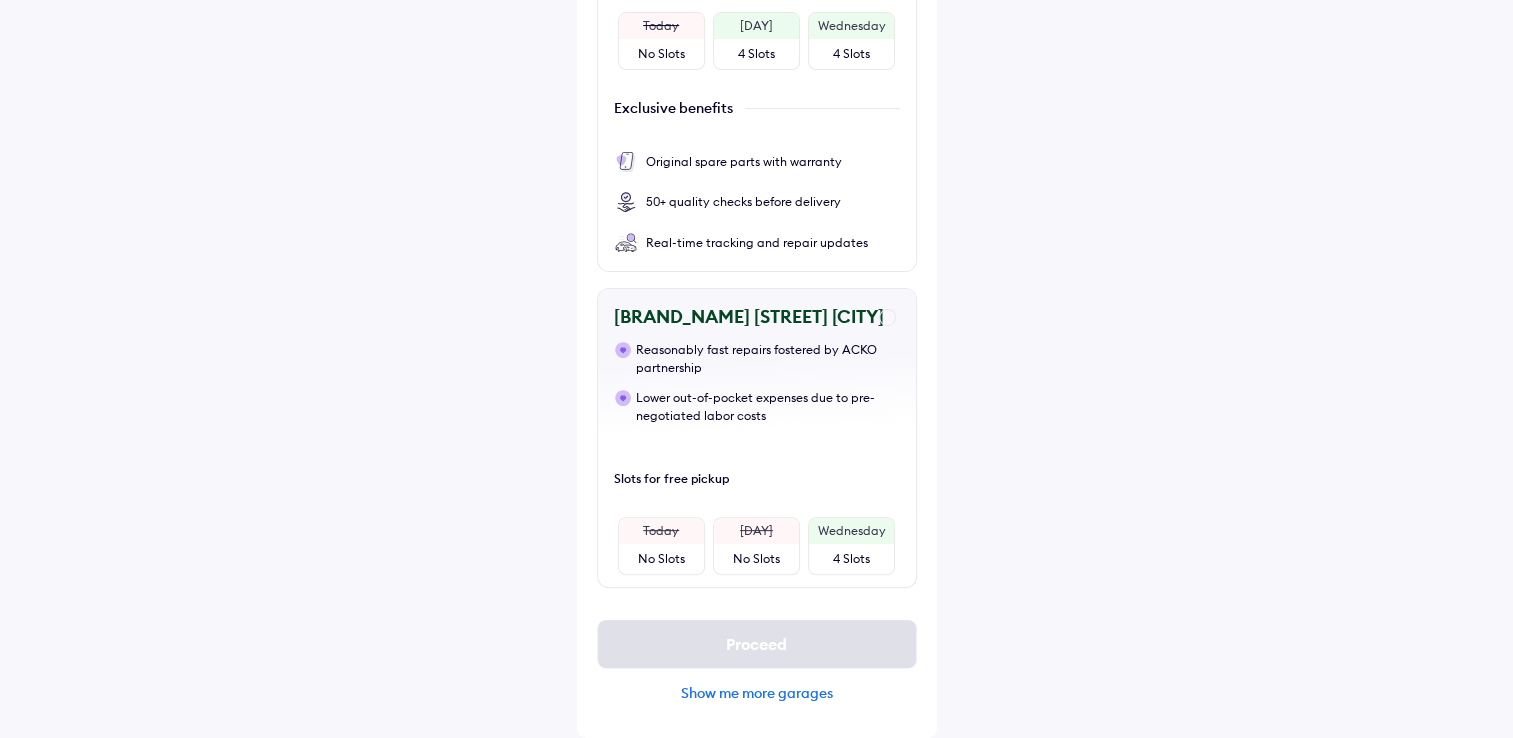 click on "Show me more garages" at bounding box center (757, 693) 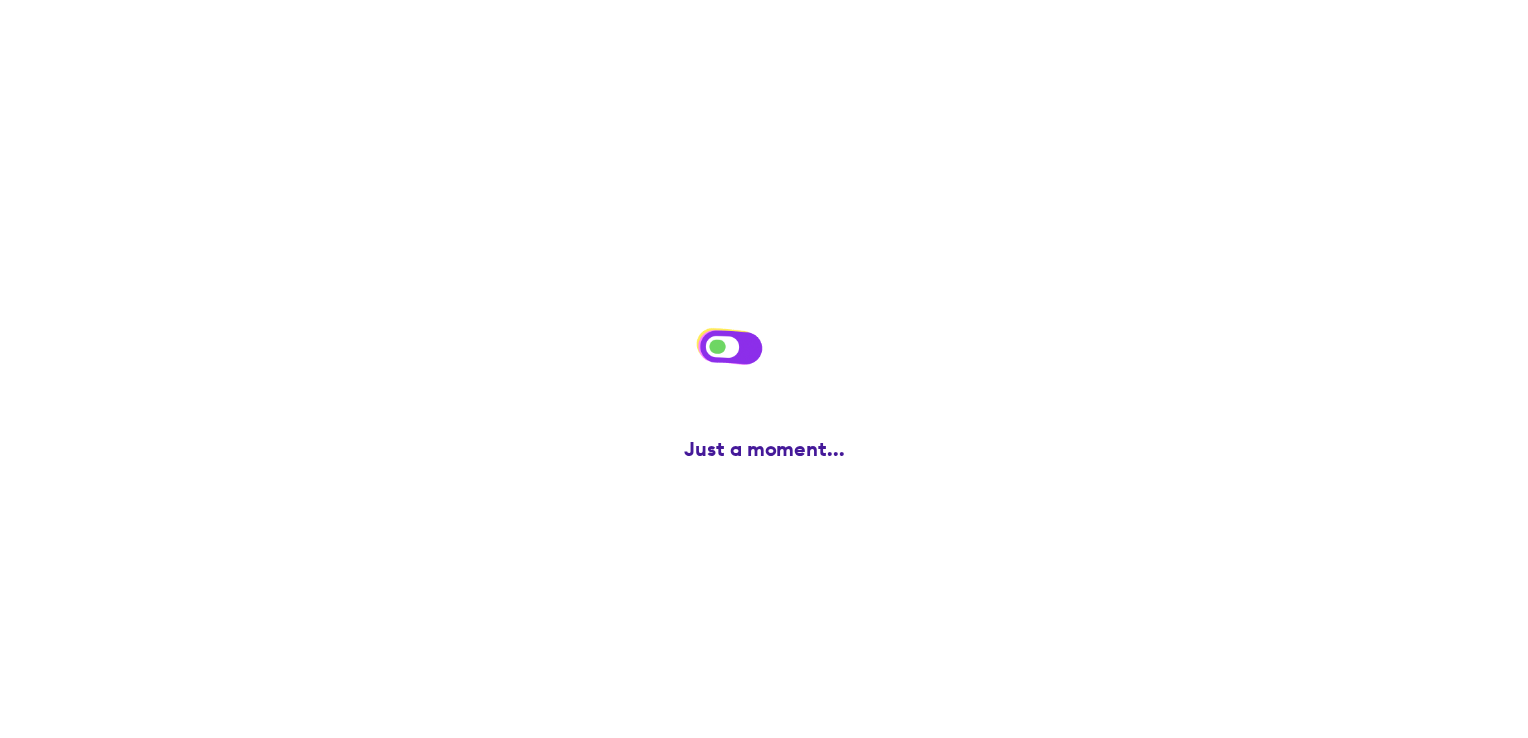 scroll, scrollTop: 0, scrollLeft: 0, axis: both 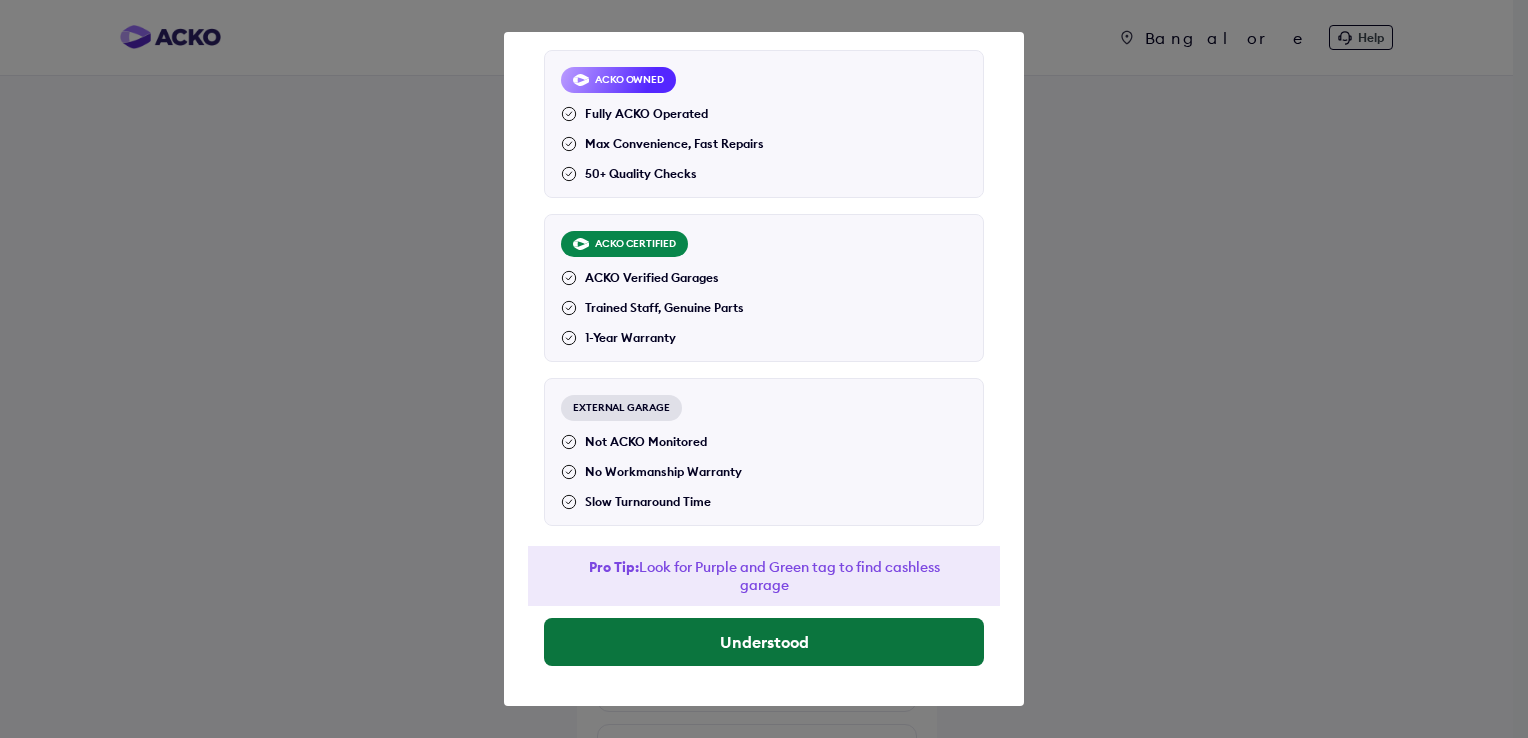 click on "Understood" at bounding box center (764, 642) 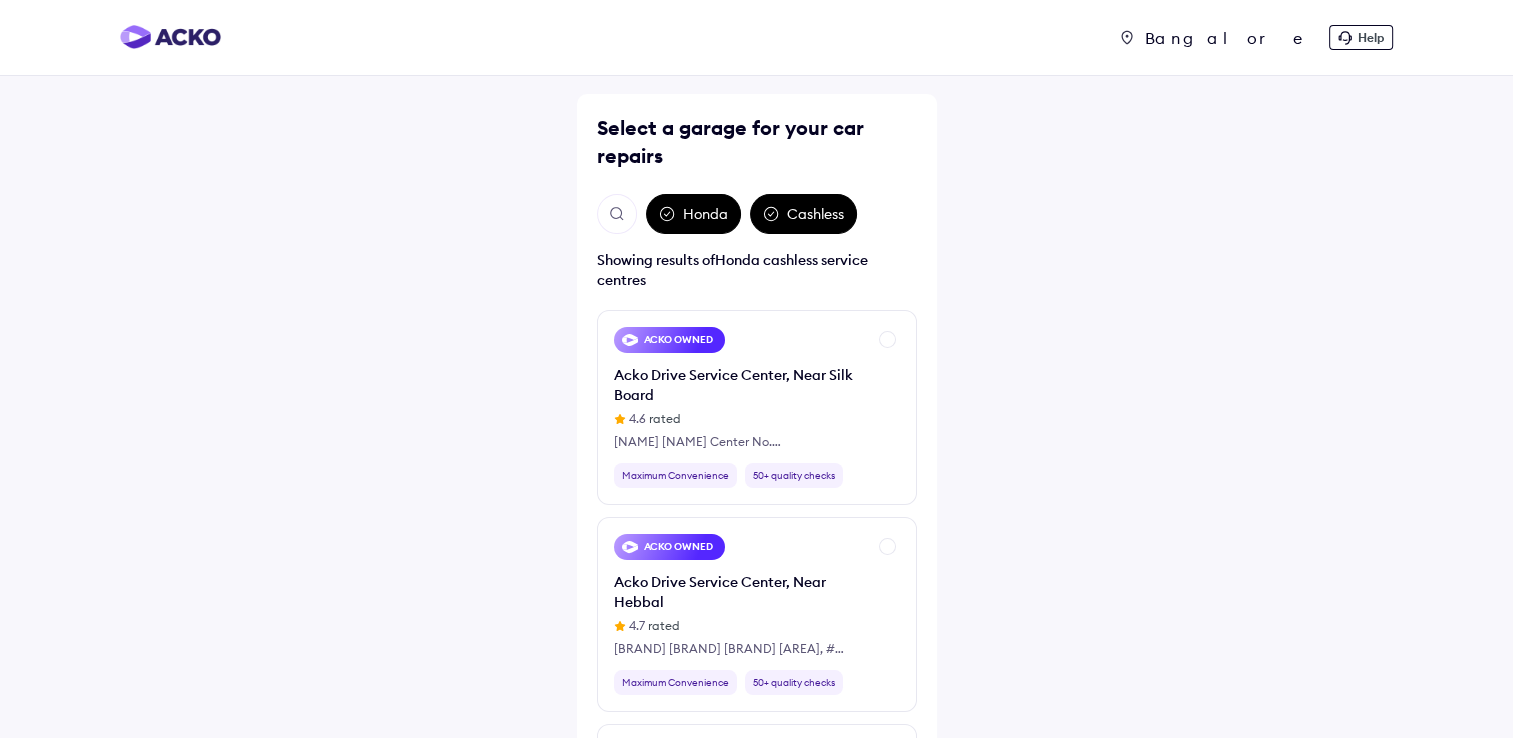click on "Honda" at bounding box center (693, 214) 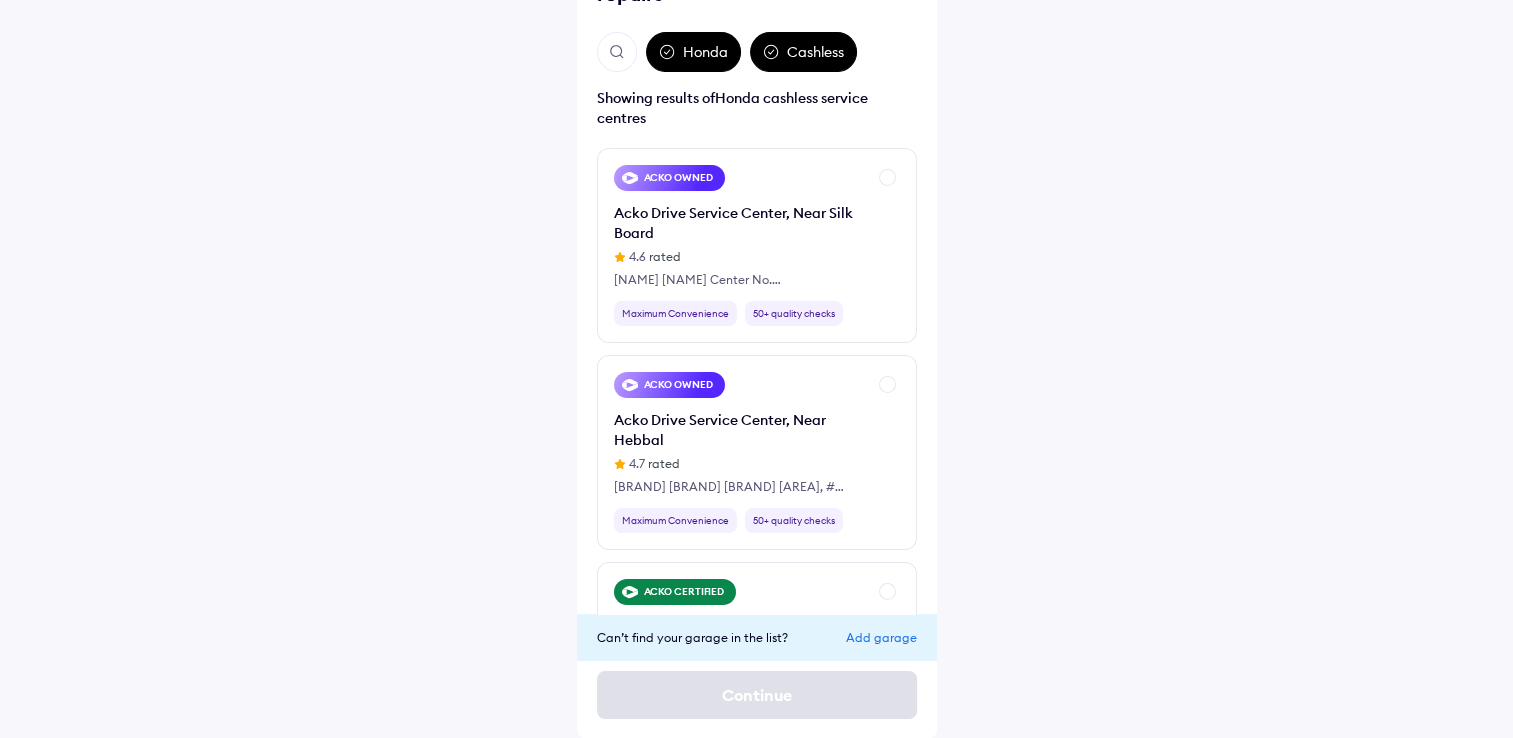 scroll, scrollTop: 163, scrollLeft: 0, axis: vertical 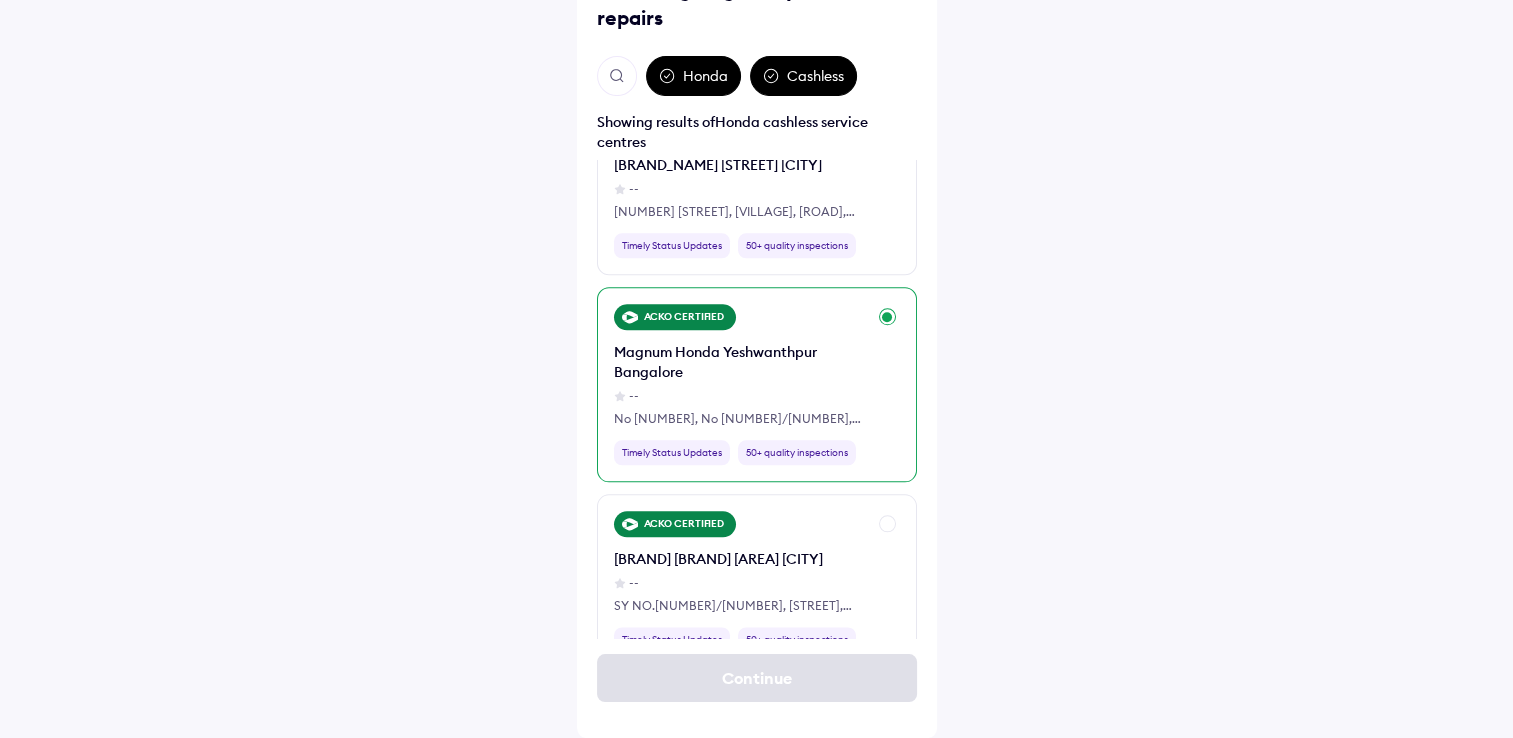 click on "ACKO CERTIFIED" at bounding box center [675, 317] 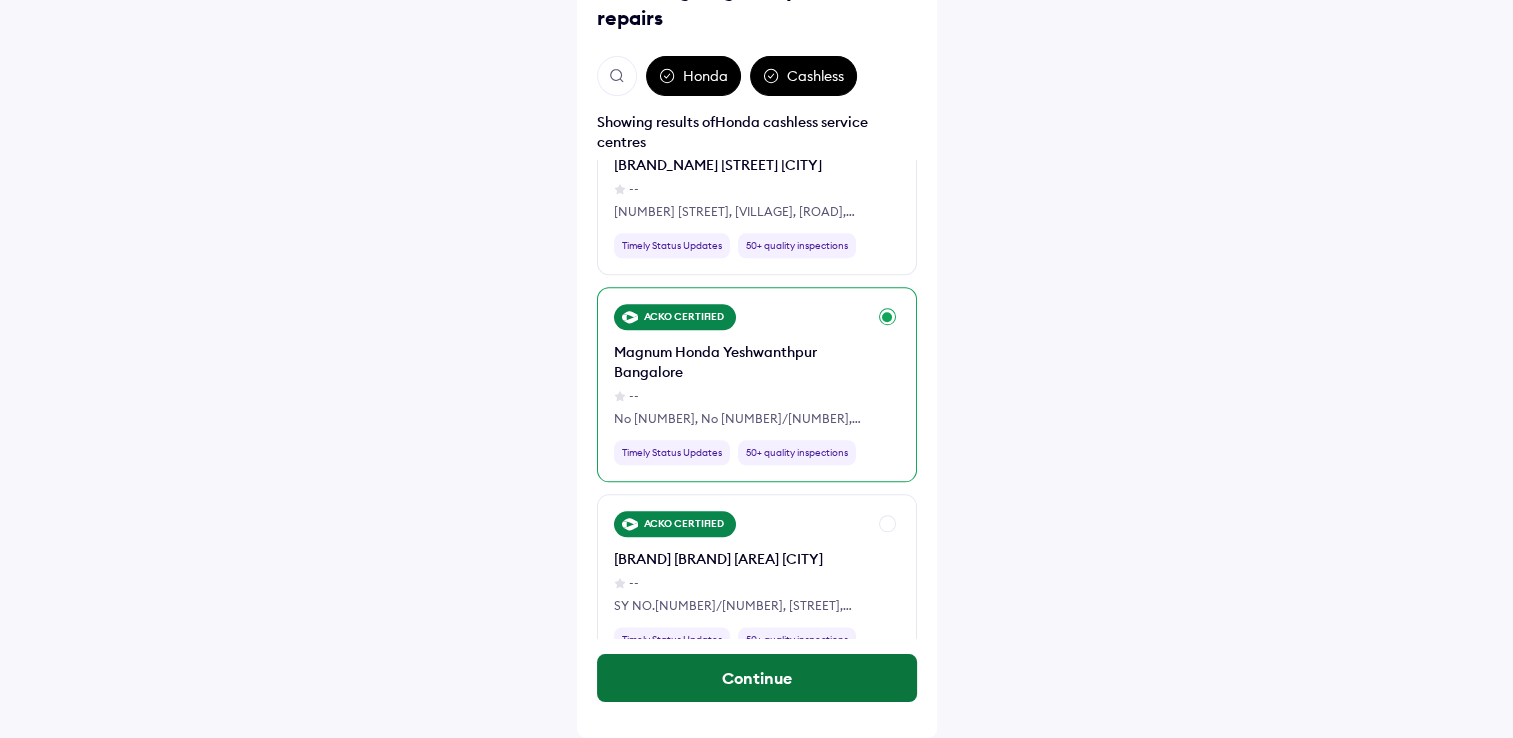 click on "Continue" at bounding box center (757, 678) 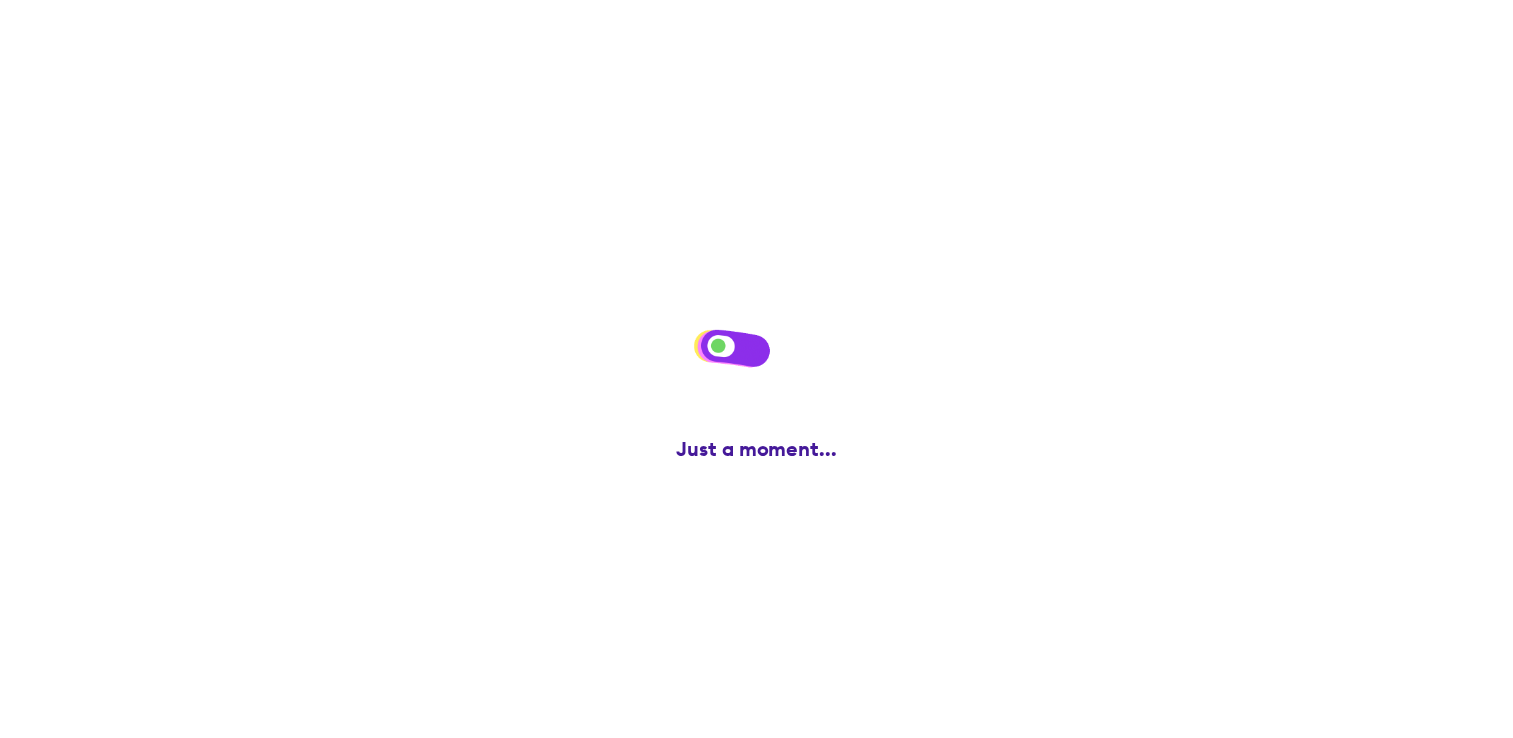 scroll, scrollTop: 0, scrollLeft: 0, axis: both 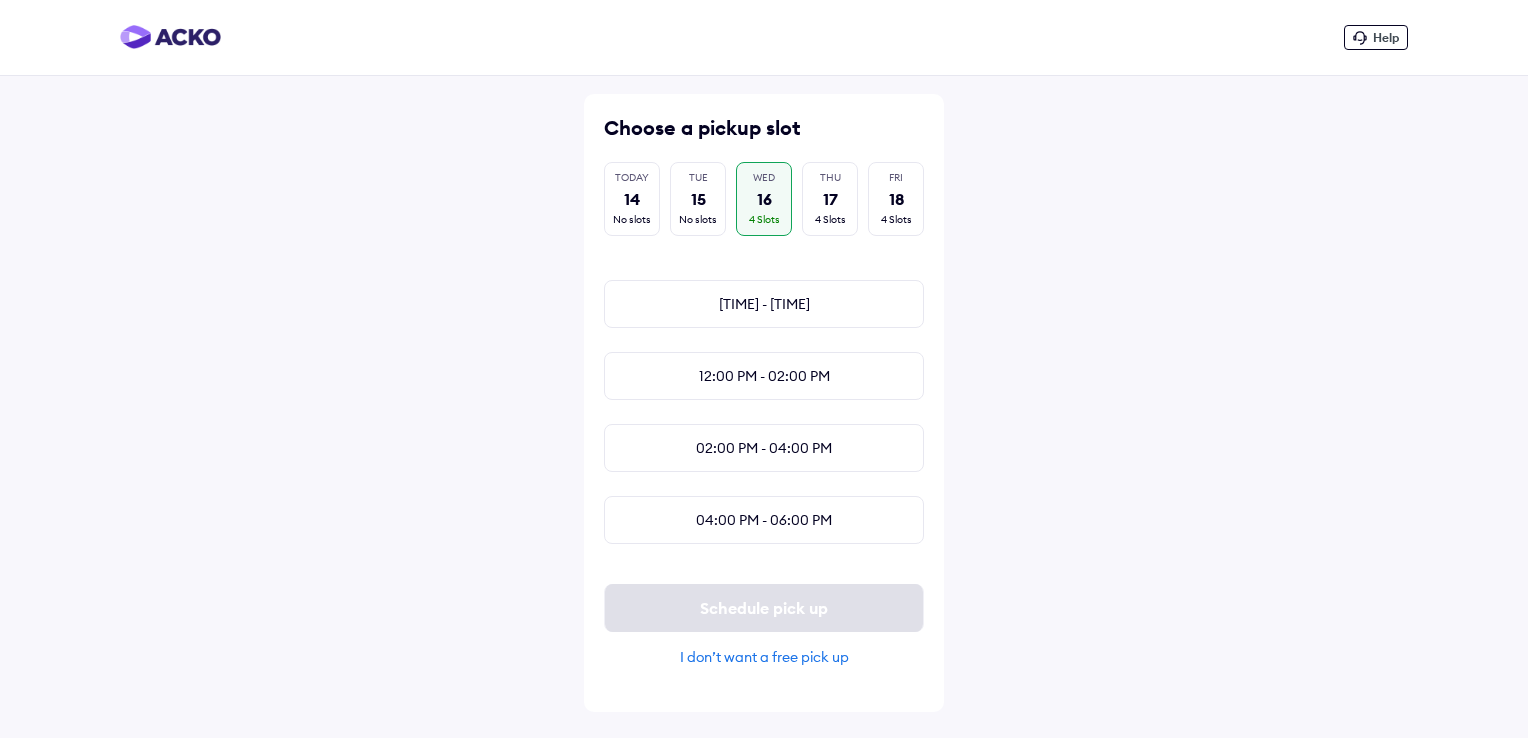 click on "WED 16 4 Slots" at bounding box center (764, 199) 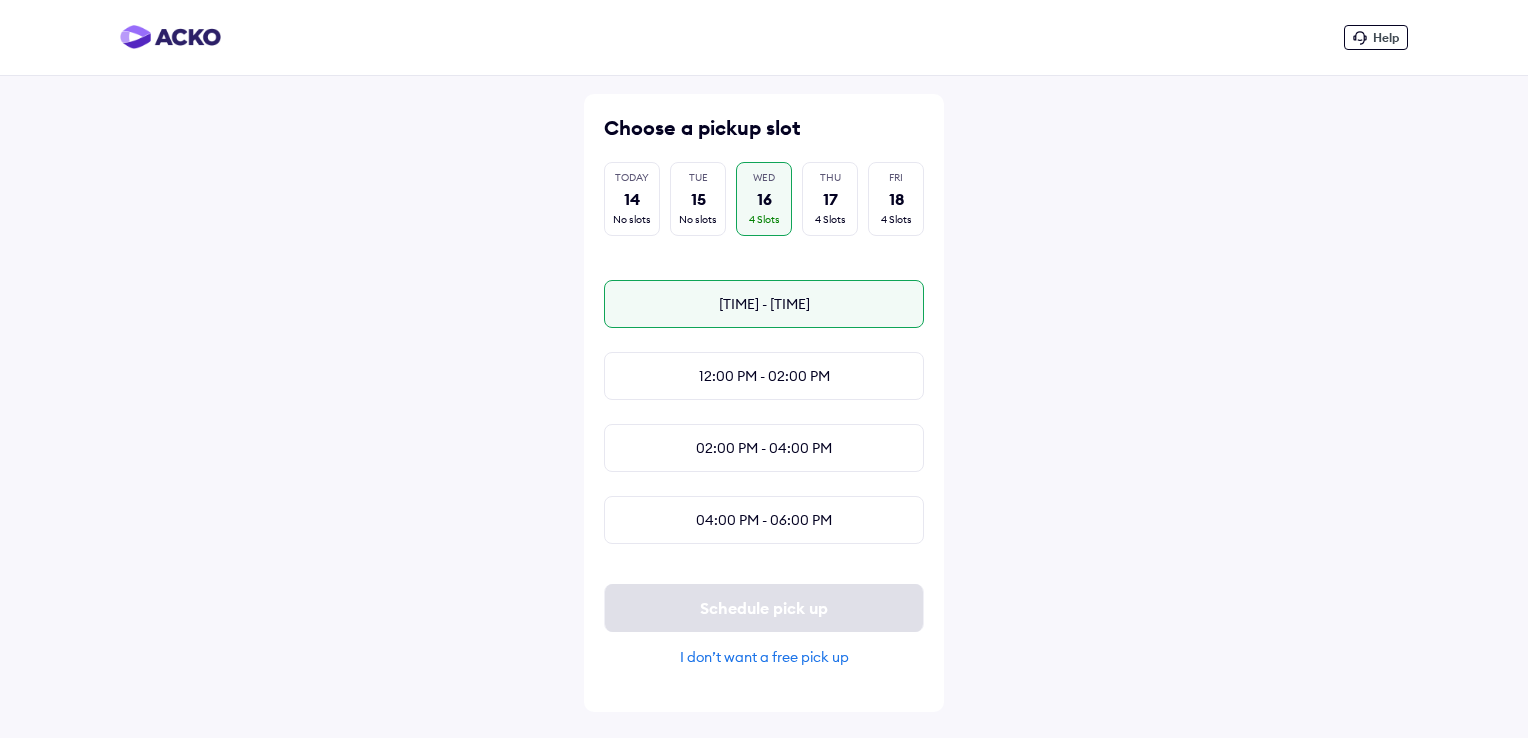 click on "[TIME] - [TIME]" at bounding box center [764, 304] 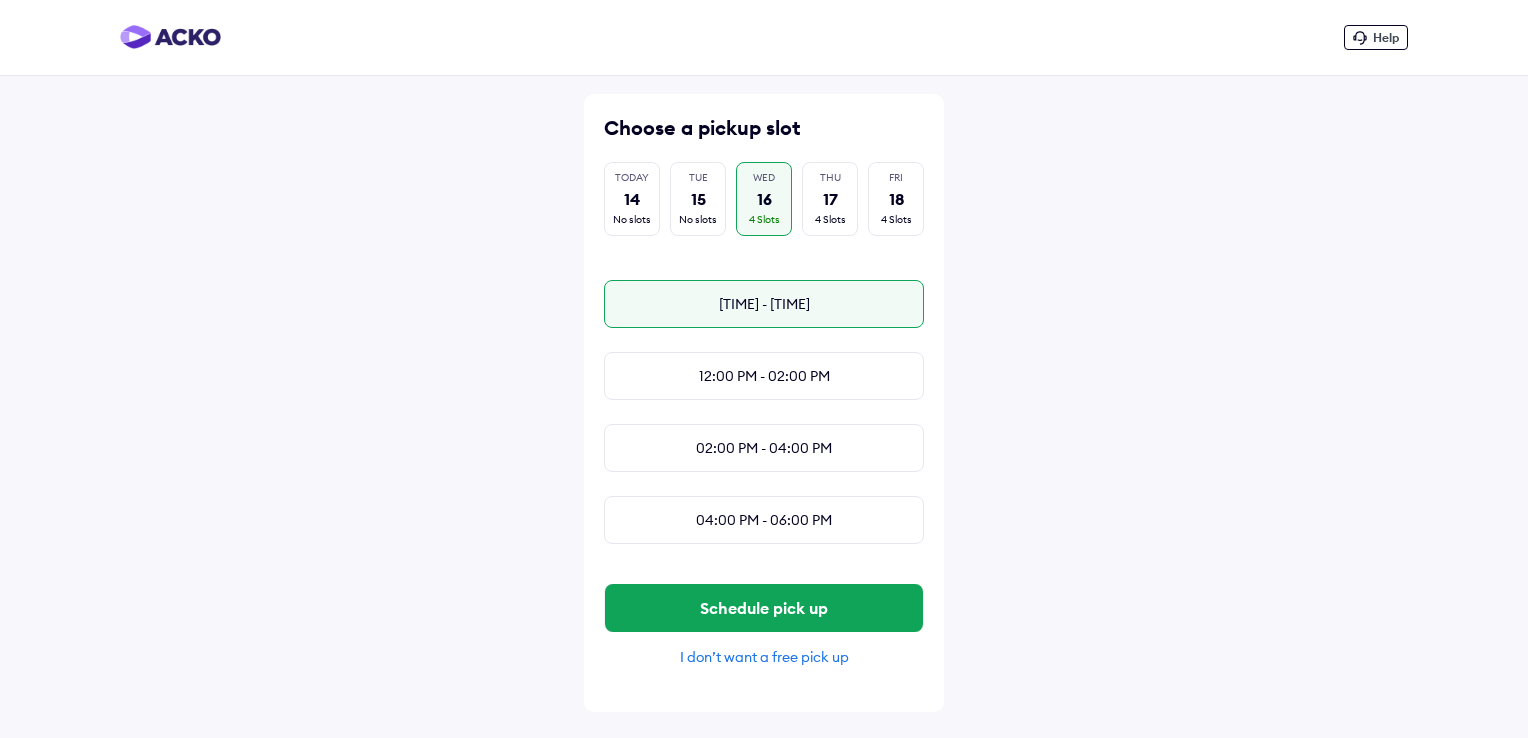 click on "I don’t want a free pick up" at bounding box center (764, 657) 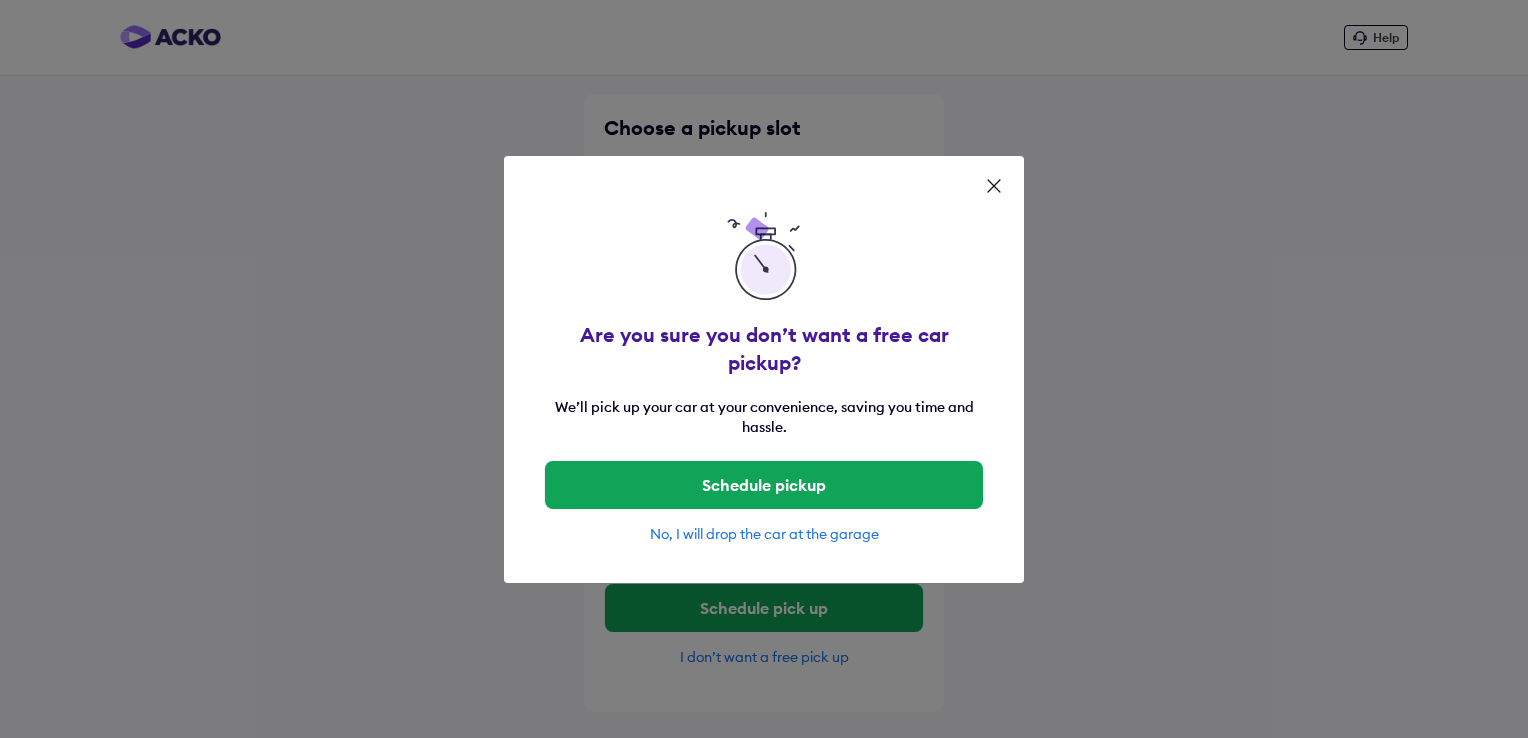 click on "No, I will drop the car at the garage" at bounding box center [764, 534] 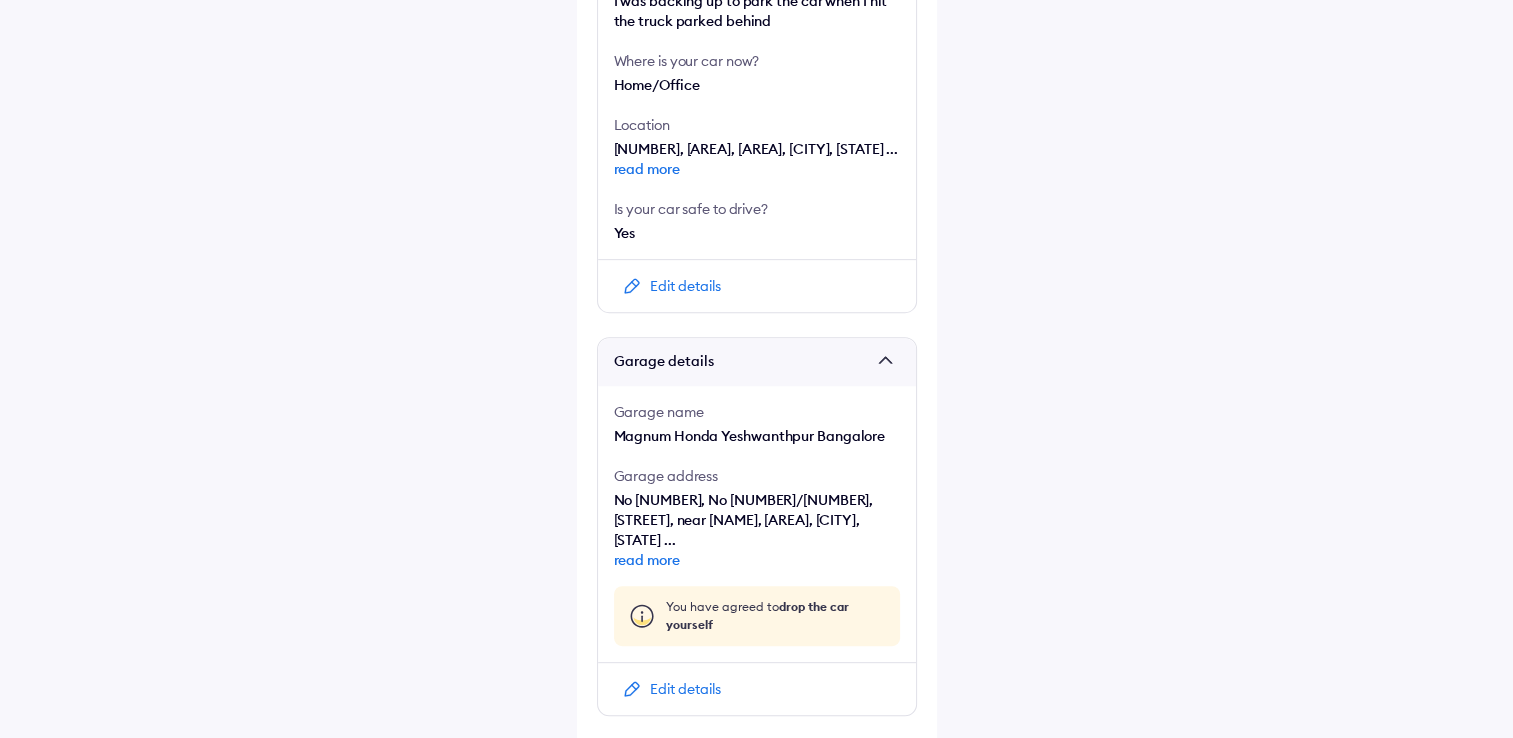 scroll, scrollTop: 855, scrollLeft: 0, axis: vertical 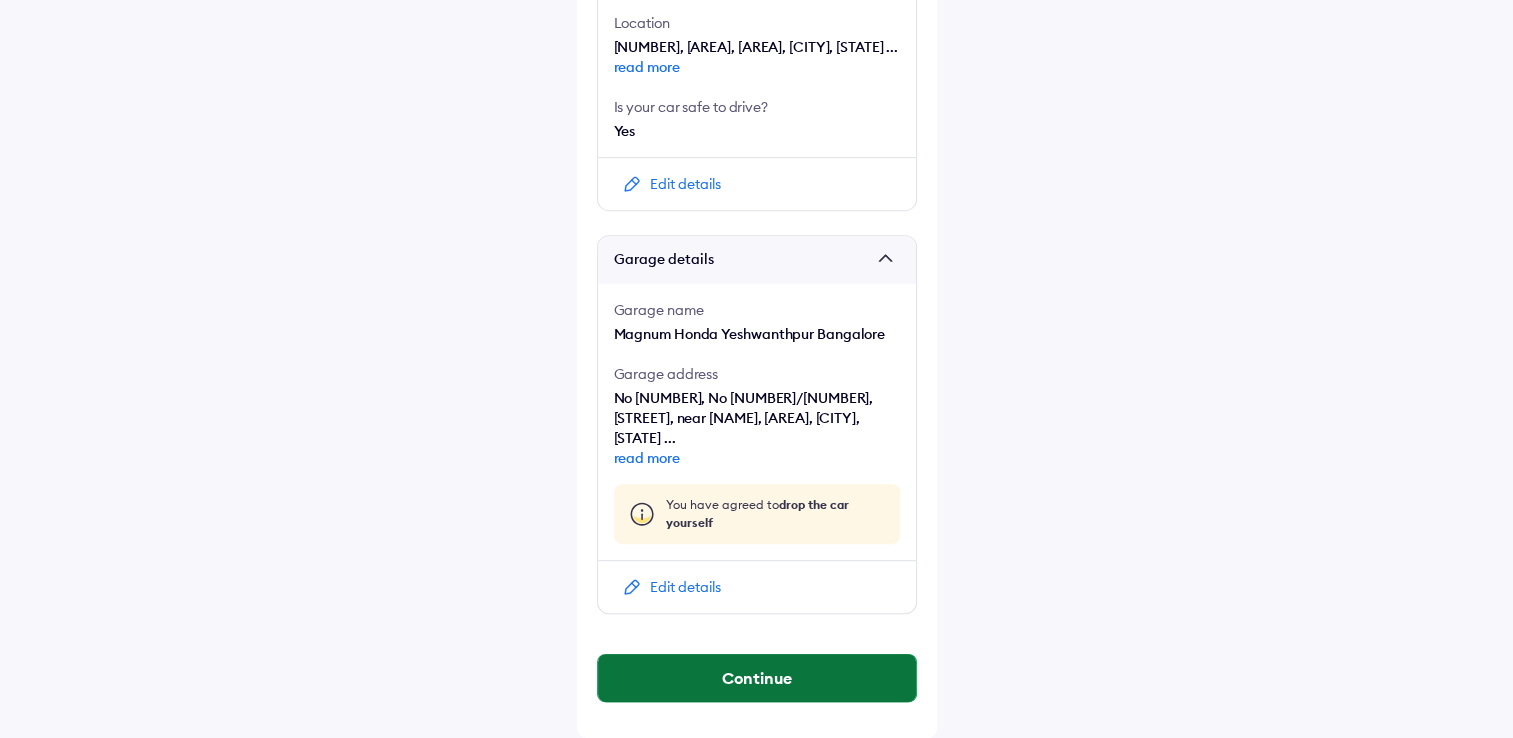 click on "Continue" at bounding box center [757, 678] 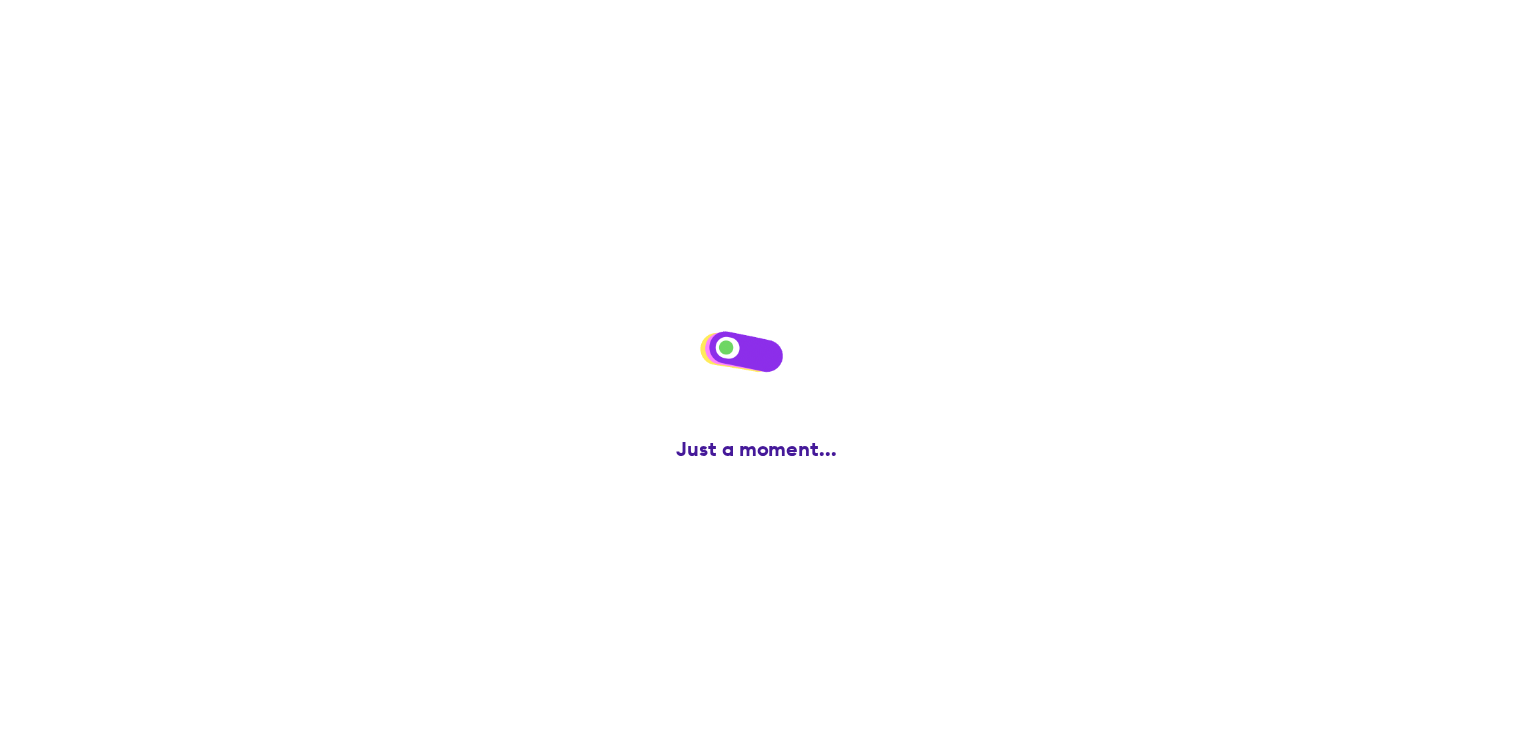 scroll, scrollTop: 0, scrollLeft: 0, axis: both 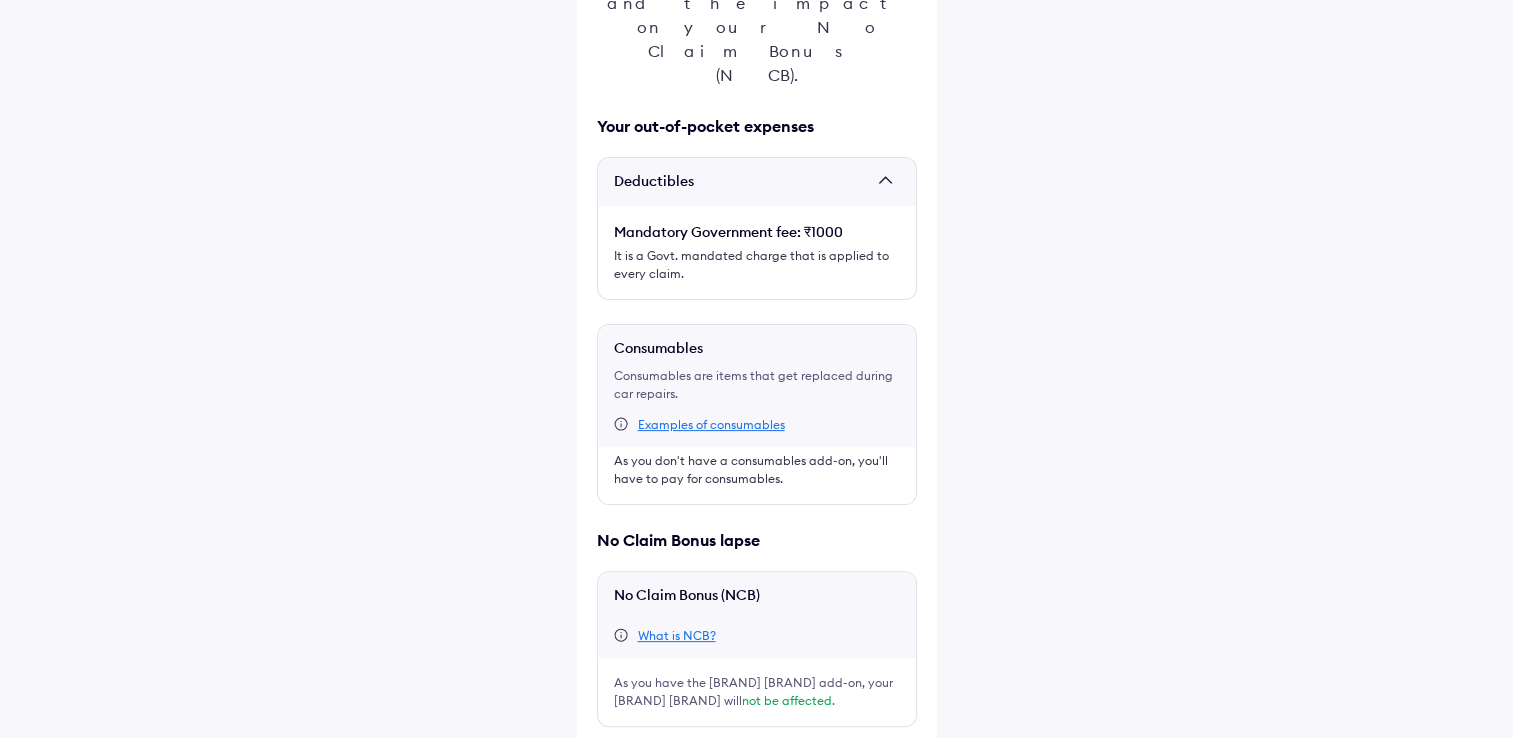 drag, startPoint x: 695, startPoint y: 490, endPoint x: 653, endPoint y: 490, distance: 42 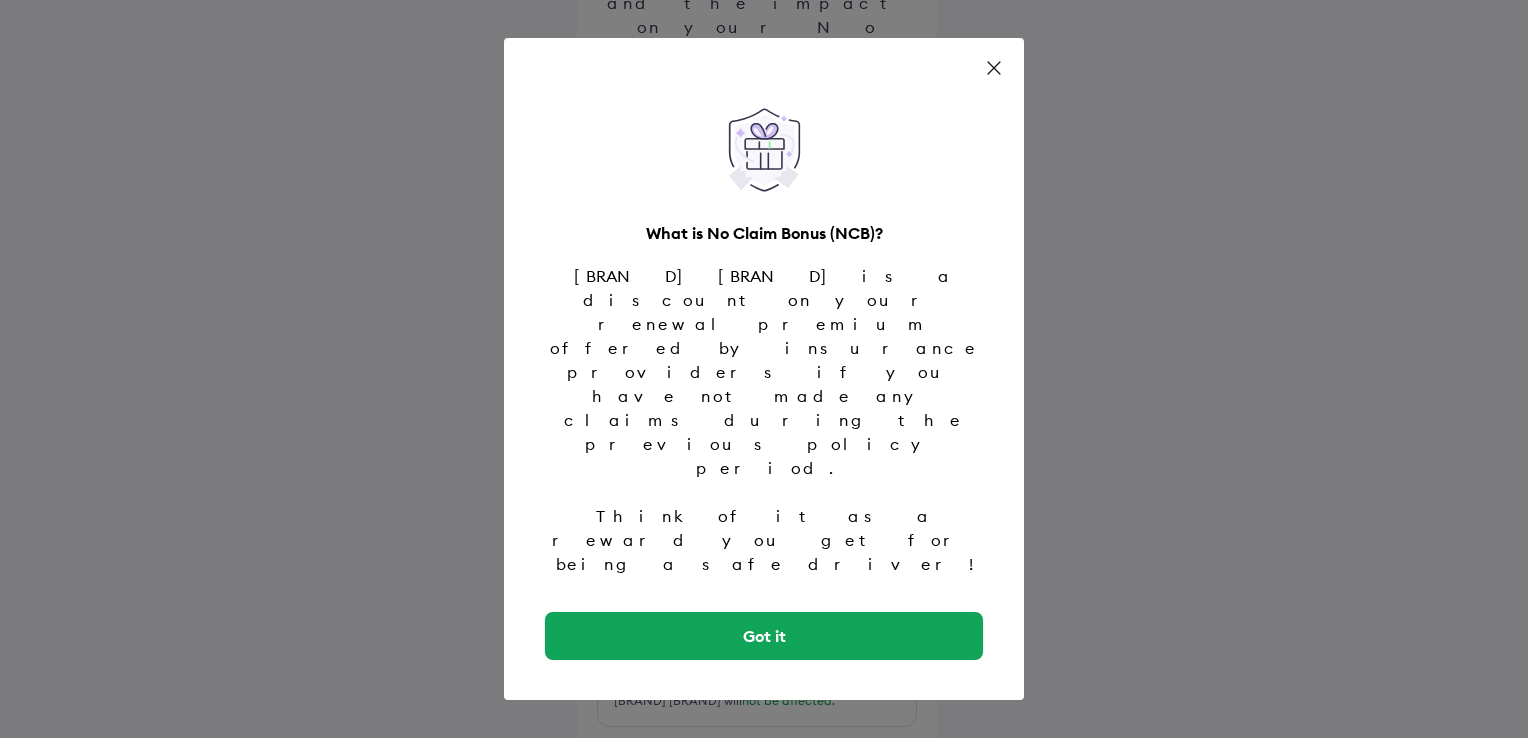 click 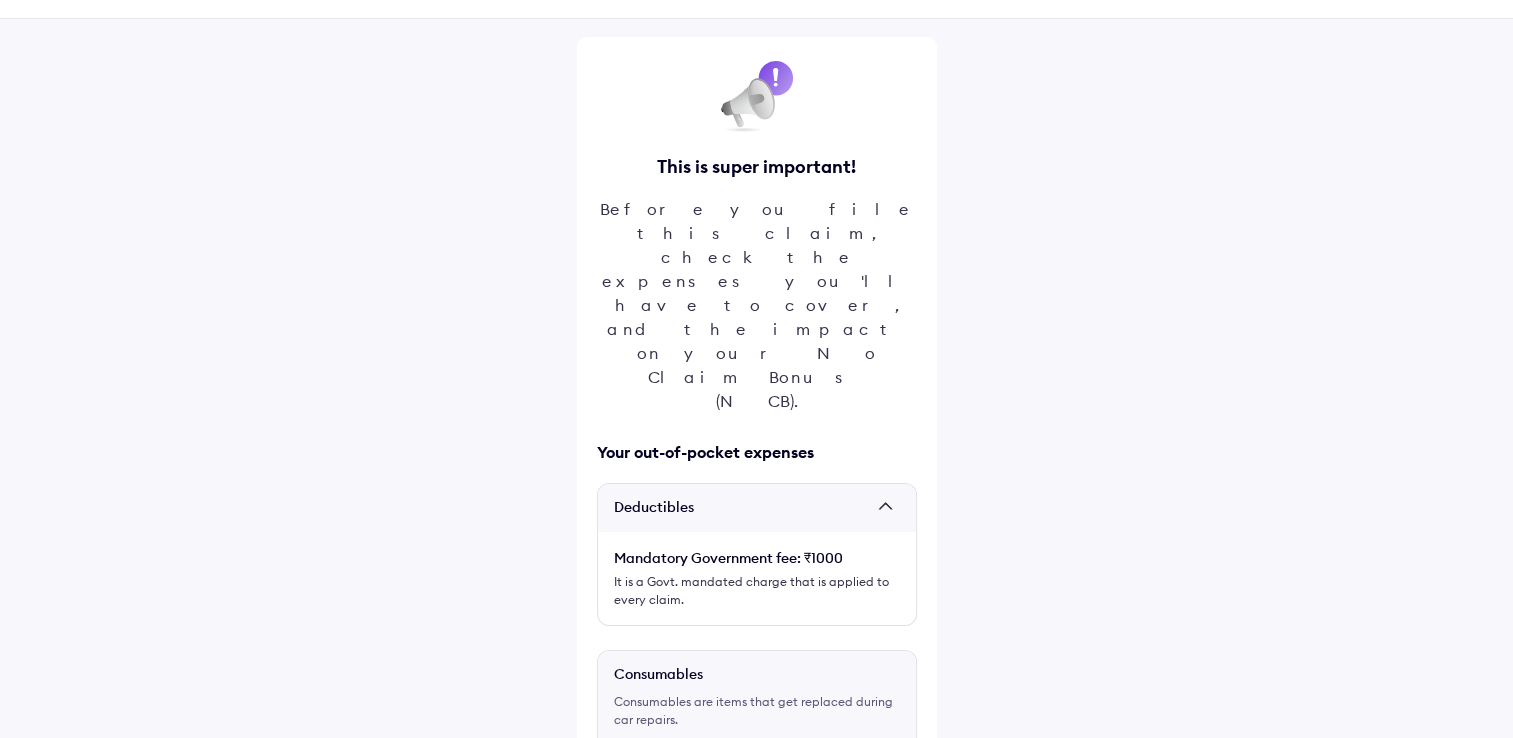 scroll, scrollTop: 0, scrollLeft: 0, axis: both 